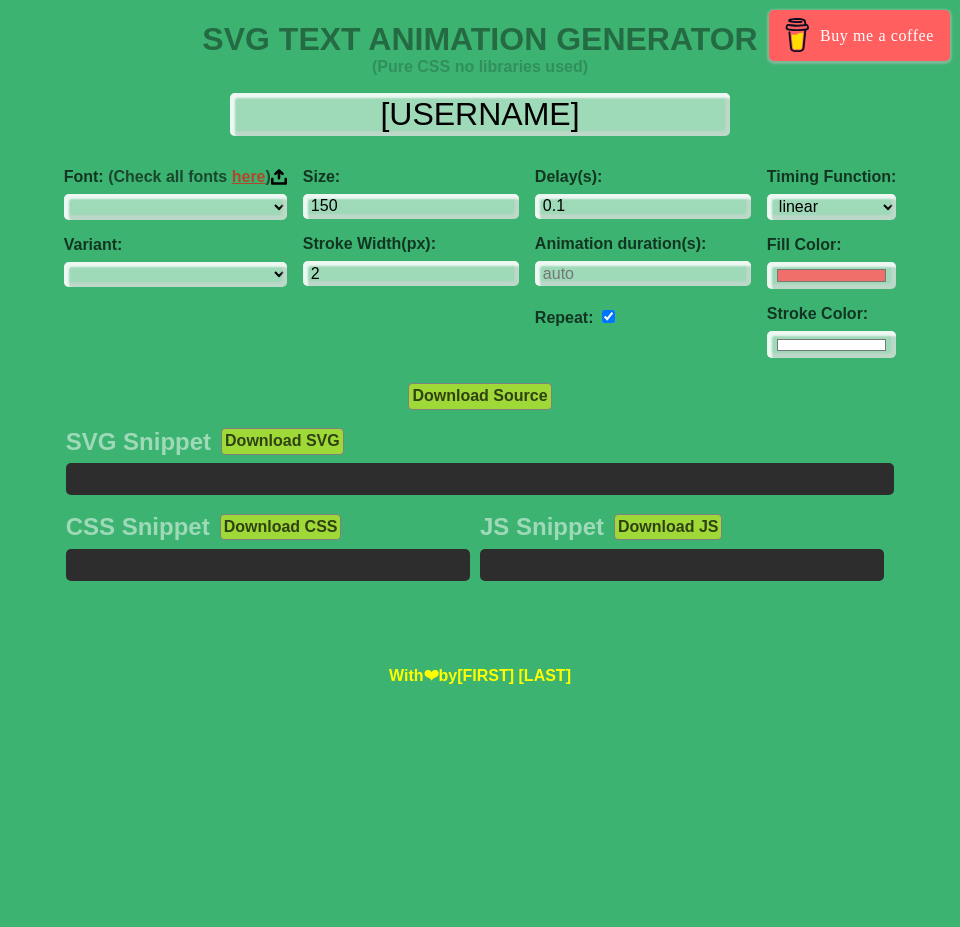 select on "linear" 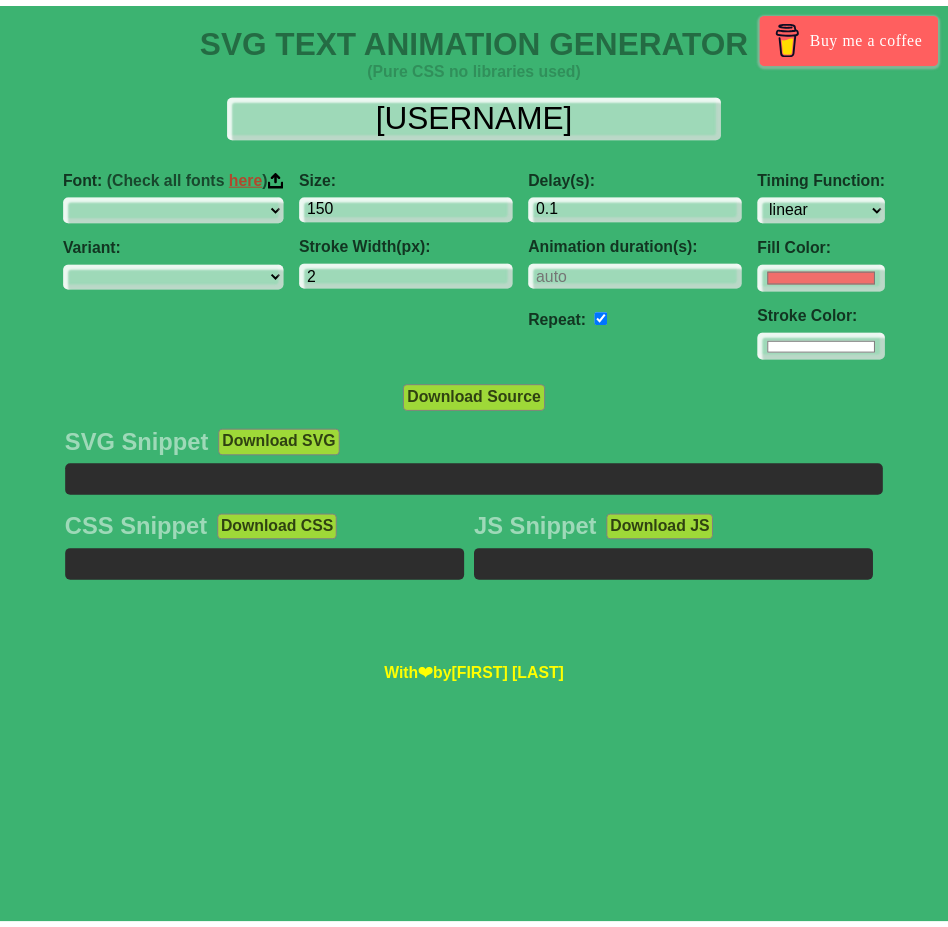 scroll, scrollTop: 0, scrollLeft: 0, axis: both 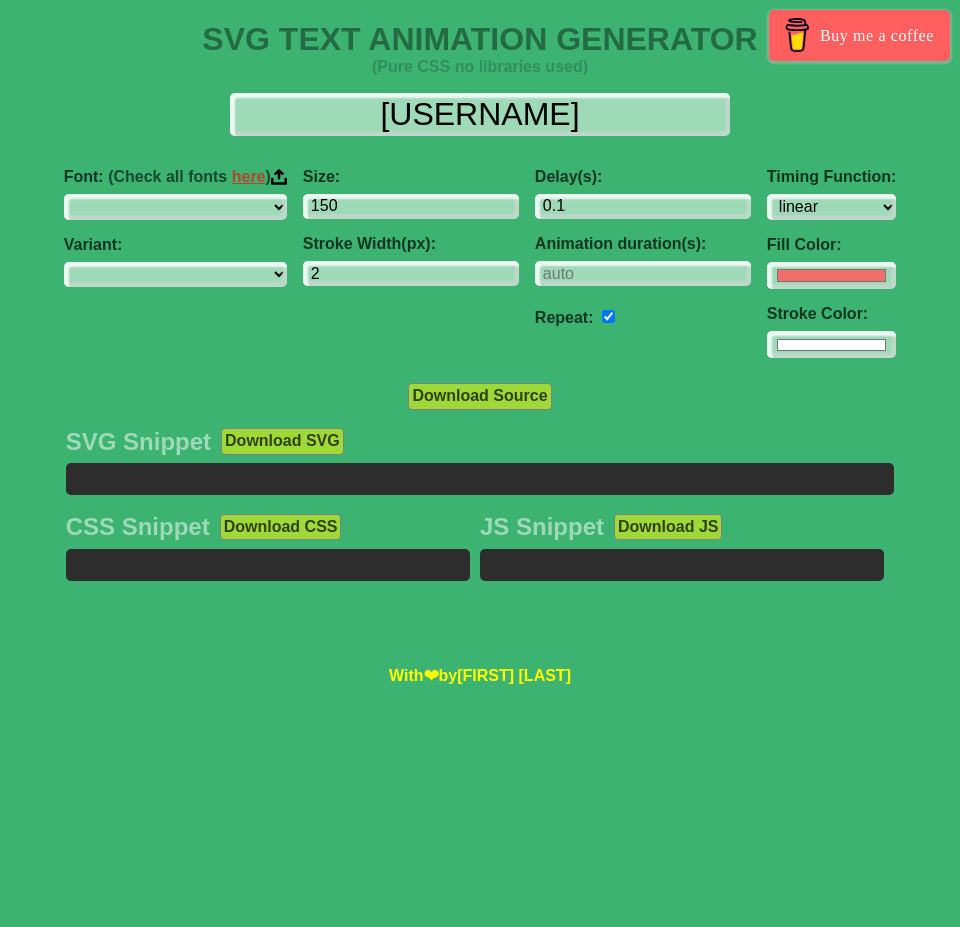 select on "ABeeZee" 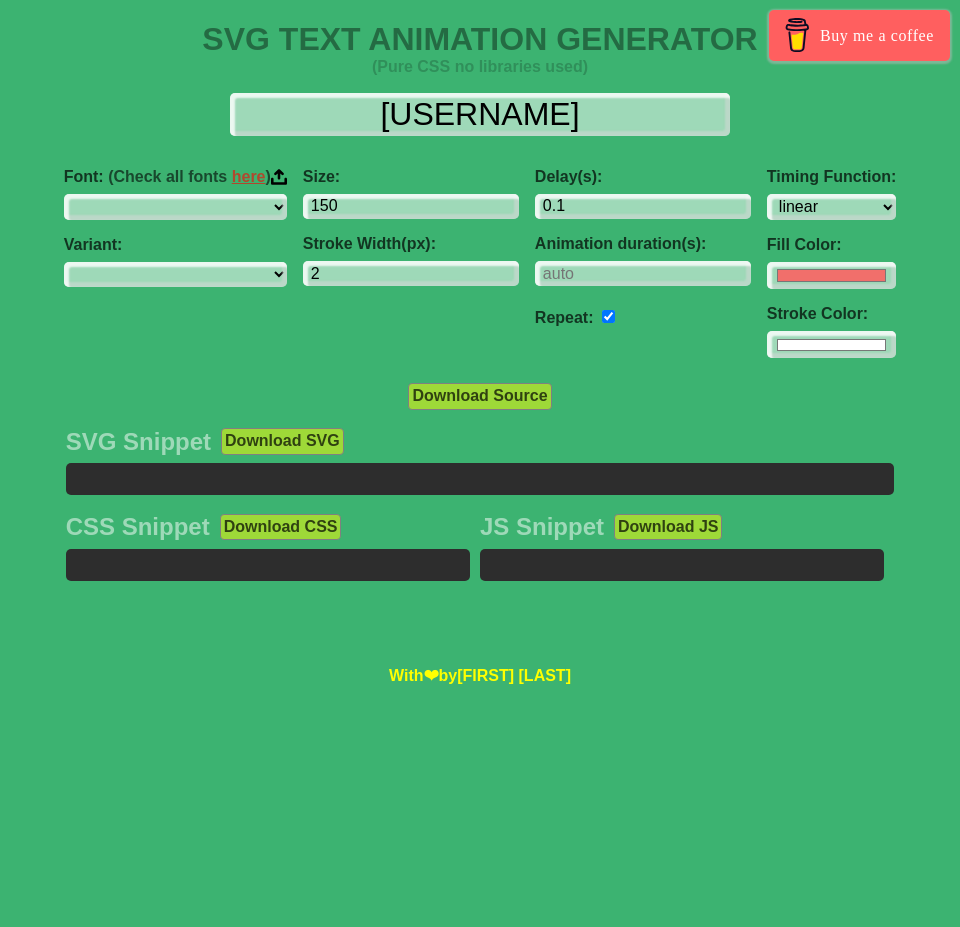 select on "regular" 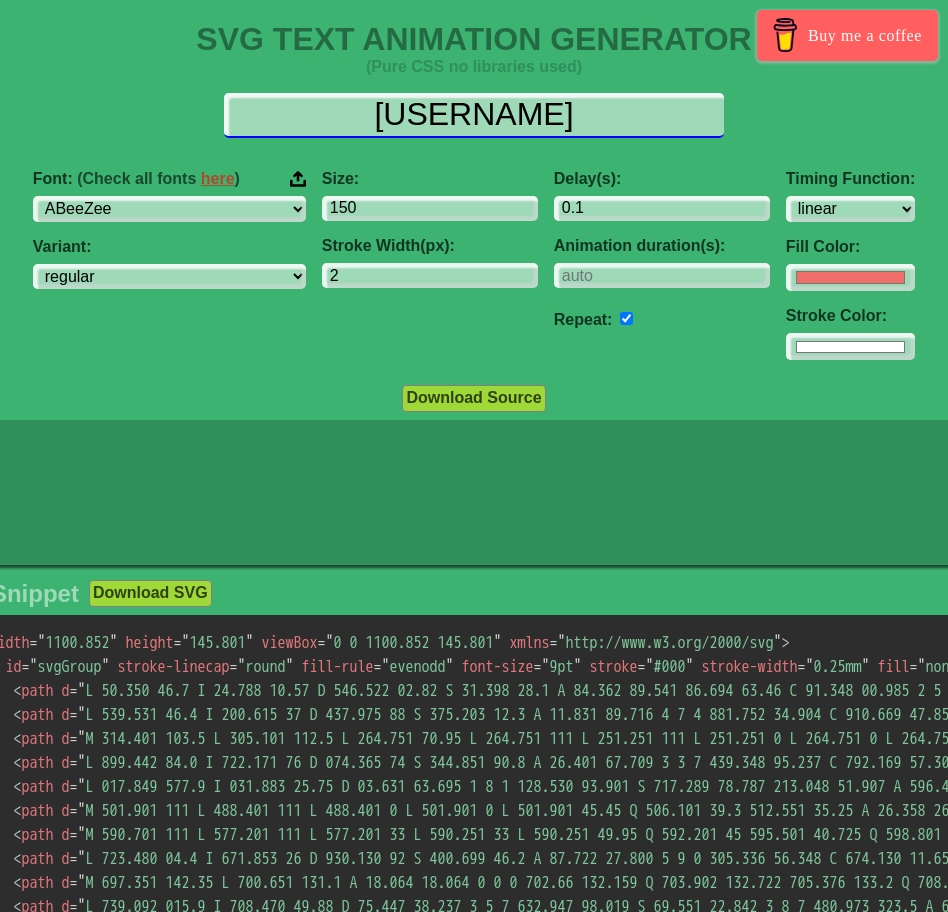 click on "[USERNAME]" at bounding box center [474, 115] 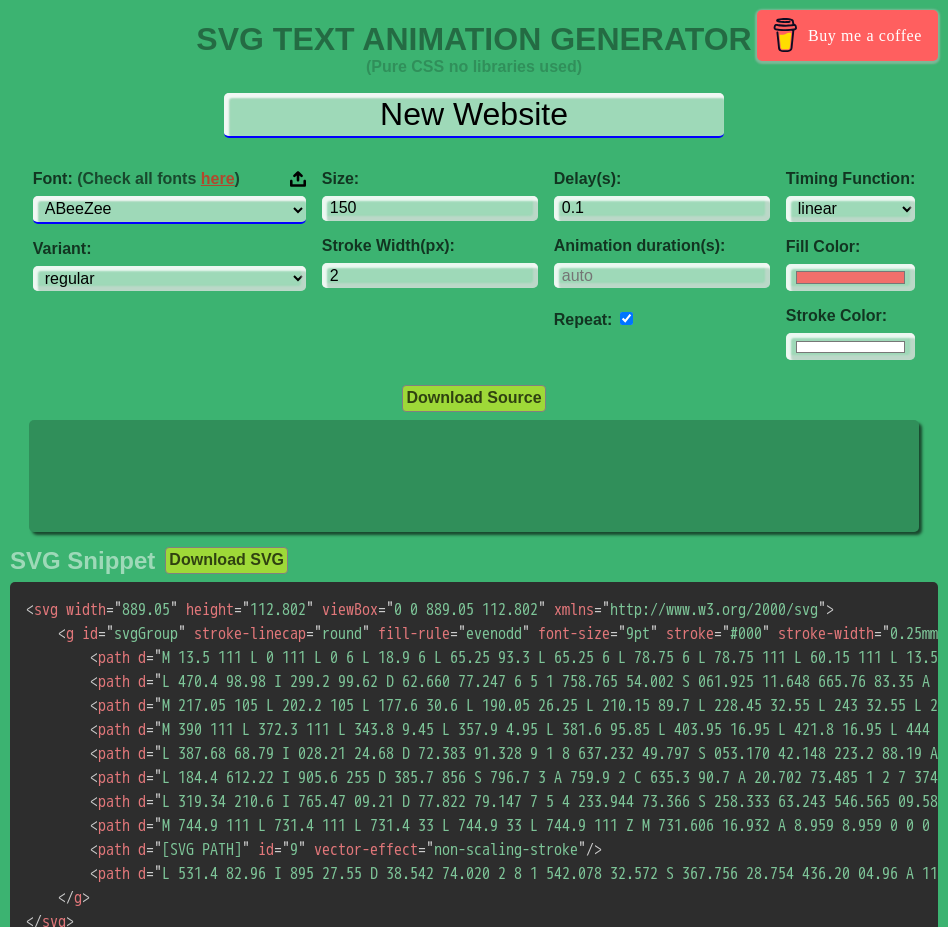 type on "New Website" 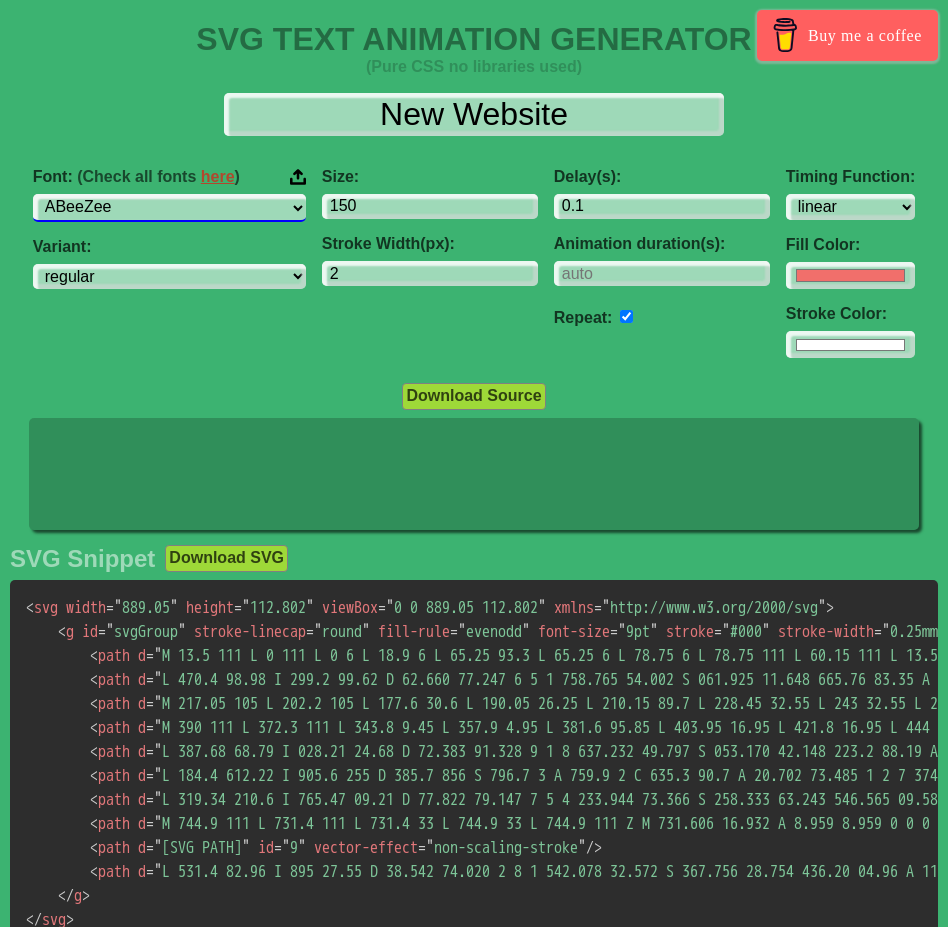 click on "ABeeZee ADLaM Display AR One Sans Abel Abhaya Libre Aboreto Abril Fatface Abyssinica SIL Aclonica Acme Actor Adamina Advent Pro Afacad Afacad Flux Agbalumo Agdasima Agu Display Aguafina Script Akatab Akaya Kanadaka Akaya Telivigala Akronim Akshar Aladin Alata Alatsi Albert Sans Aldrich Alef Alegreya Alegreya SC Alegreya Sans Alegreya Sans SC Aleo Alex Brush Alexandria Alfa Slab One Alice Alike Alike Angular Alkalami Alkatra Allan Allerta Allerta Stencil Allison Allura Almarai Almendra Almendra Display Almendra SC Alumni Sans Alumni Sans Collegiate One Alumni Sans Inline One Alumni Sans Pinstripe Alumni Sans SC Amarante Amaranth Amatic SC Amethysta Amiko Amiri Amiri Quran Amita Anaheim Ancizar Sans Ancizar Serif Andada Pro Andika Anek Bangla Anek Devanagari Anek Gujarati Anek Gurmukhi Anek Kannada Anek Latin Anek Malayalam Anek Odia Anek Tamil Anek Telugu Angkor Annapurna SIL Annie Use Your Telescope Anonymous Pro Anta Antic Antic Didone Antic Slab Anton Anton SC Antonio Anuphan Anybody Aoboshi One Arapey Arvo" at bounding box center (169, 207) 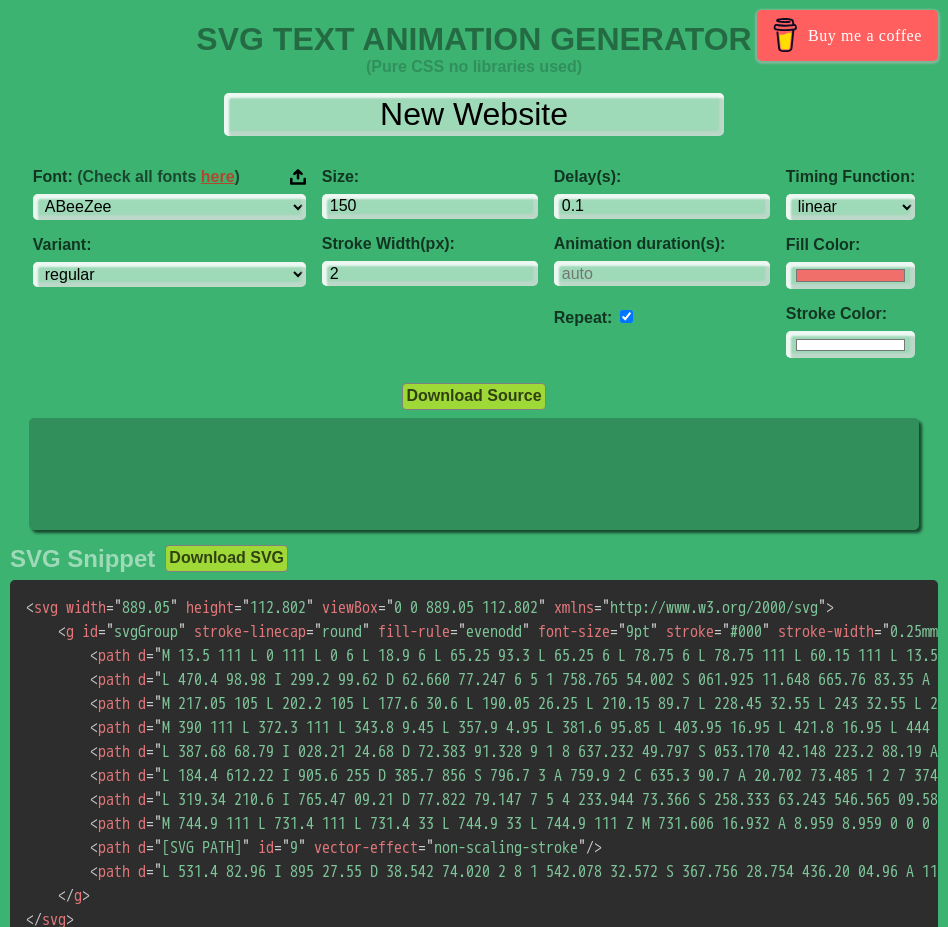 click on "< svg   width = " 889.05 "   height = " 112.802 "   viewBox = " 0 0 889.05 112.802 "   xmlns = " http://www.w3.org/2000/svg " >
< g   id = " svgGroup "   stroke-linecap = " round "   fill-rule = " evenodd "   font-size = " 9pt "   stroke = " #000 "   stroke-width = " 0.25mm "   fill = " none "   style =" stroke : #000 ; stroke-width : 0.25mm ; fill : none " >
< path   d = " M 13.5 111 L 0 111 L 0 6 L 18.9 6 L 65.25 93.3 L 65.25 6 L 78.75 6 L 78.75 111 L 60.15 111 L 13.5 24.3 L 13.5 111 Z "   id = " 0 "   vector-effect = " non-scaling-stroke " />
< path   d = " "   id = " 1 "   vector-effect = " non-scaling-stroke " />
< path   d = " M 217.05 111 L 202.2 111 L 177.6 36.6 L 190.05 32.25 L 210.15 95.7 L 228.45 38.55 L 243 38.55 L 260.85 95.7 L 280.8 32.25 L 292.8 36.6 L 268.05 111 L 253.2 111 L 235.2 52.95 L 217.05 111 Z "   id = " 2 "   vector-effect = " non-scaling-stroke " />
< path   d = " "   id = " 4 "   vector-effect = " non-scaling-stroke " />
< path   d = " "   id = " 5 "   = " "" at bounding box center [474, 764] 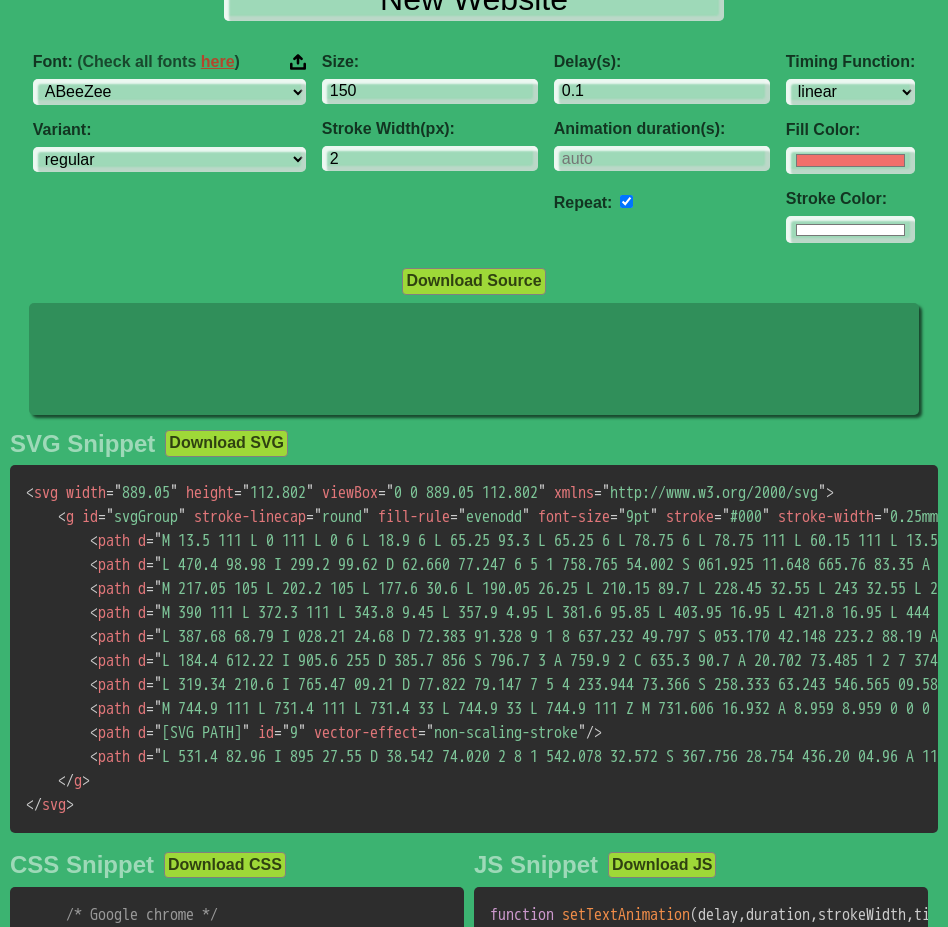 scroll, scrollTop: 0, scrollLeft: 0, axis: both 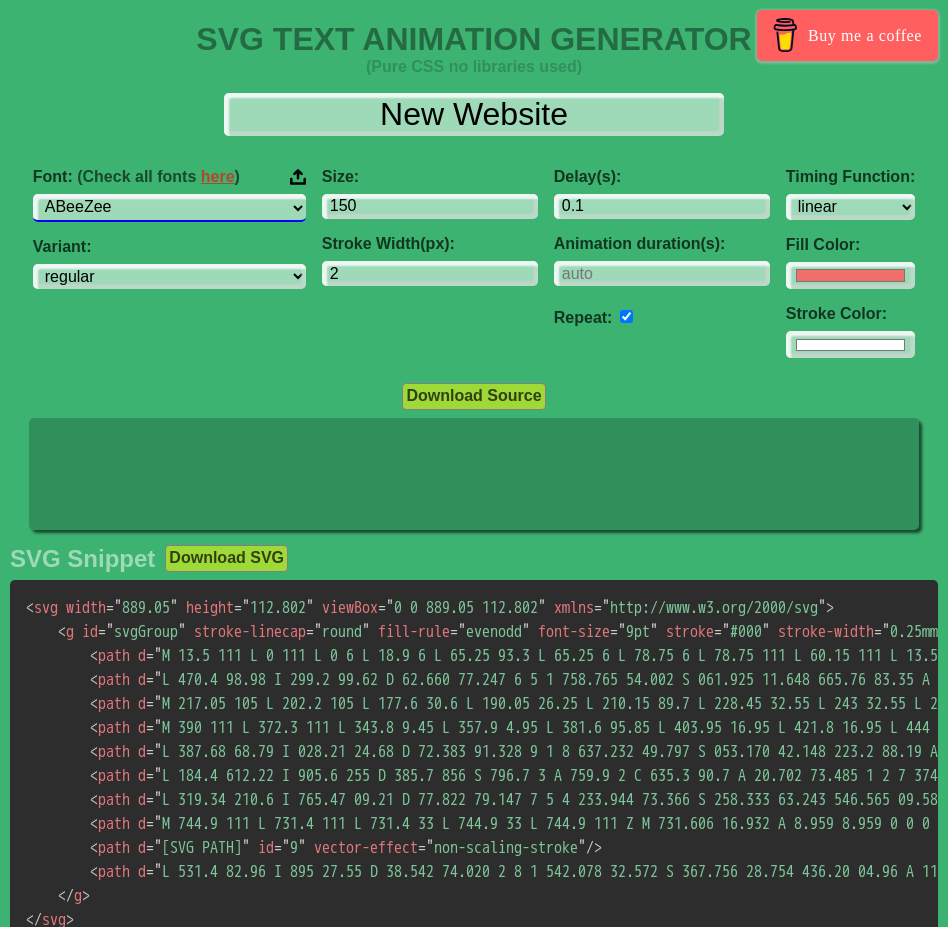click on "ABeeZee ADLaM Display AR One Sans Abel Abhaya Libre Aboreto Abril Fatface Abyssinica SIL Aclonica Acme Actor Adamina Advent Pro Afacad Afacad Flux Agbalumo Agdasima Agu Display Aguafina Script Akatab Akaya Kanadaka Akaya Telivigala Akronim Akshar Aladin Alata Alatsi Albert Sans Aldrich Alef Alegreya Alegreya SC Alegreya Sans Alegreya Sans SC Aleo Alex Brush Alexandria Alfa Slab One Alice Alike Alike Angular Alkalami Alkatra Allan Allerta Allerta Stencil Allison Allura Almarai Almendra Almendra Display Almendra SC Alumni Sans Alumni Sans Collegiate One Alumni Sans Inline One Alumni Sans Pinstripe Alumni Sans SC Amarante Amaranth Amatic SC Amethysta Amiko Amiri Amiri Quran Amita Anaheim Ancizar Sans Ancizar Serif Andada Pro Andika Anek Bangla Anek Devanagari Anek Gujarati Anek Gurmukhi Anek Kannada Anek Latin Anek Malayalam Anek Odia Anek Tamil Anek Telugu Angkor Annapurna SIL Annie Use Your Telescope Anonymous Pro Anta Antic Antic Didone Antic Slab Anton Anton SC Antonio Anuphan Anybody Aoboshi One Arapey Arvo" at bounding box center [169, 207] 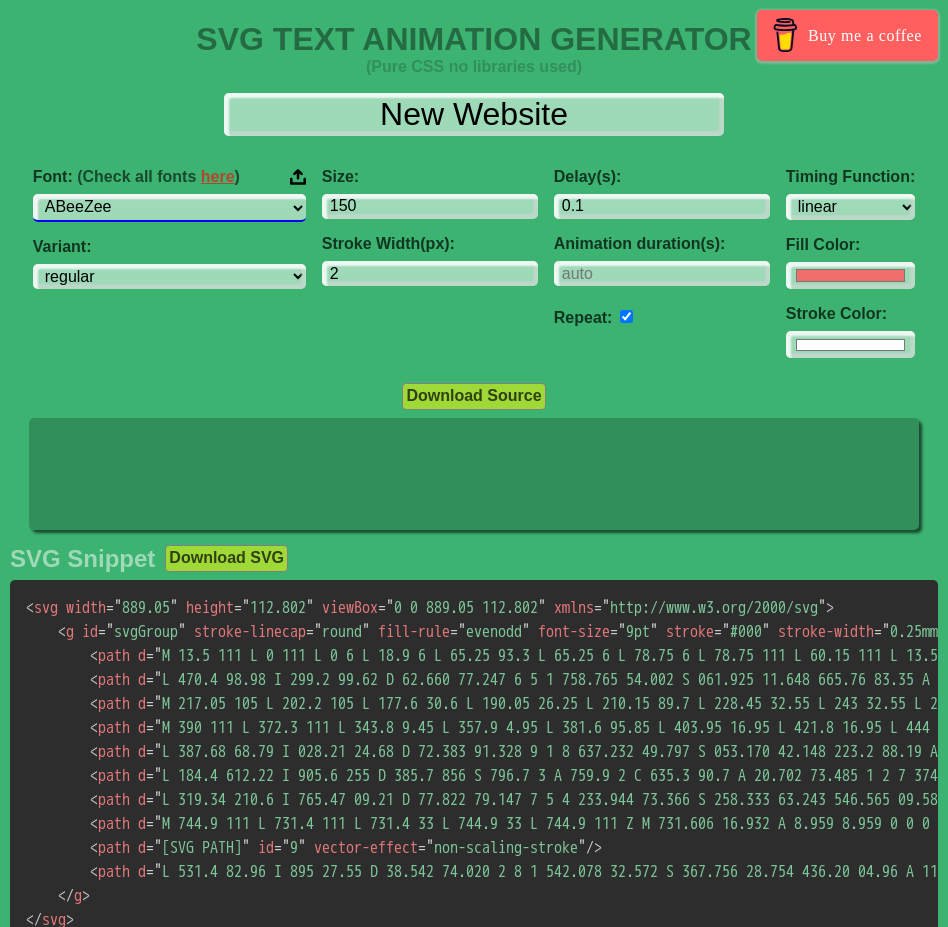 select on "Playpen Sans" 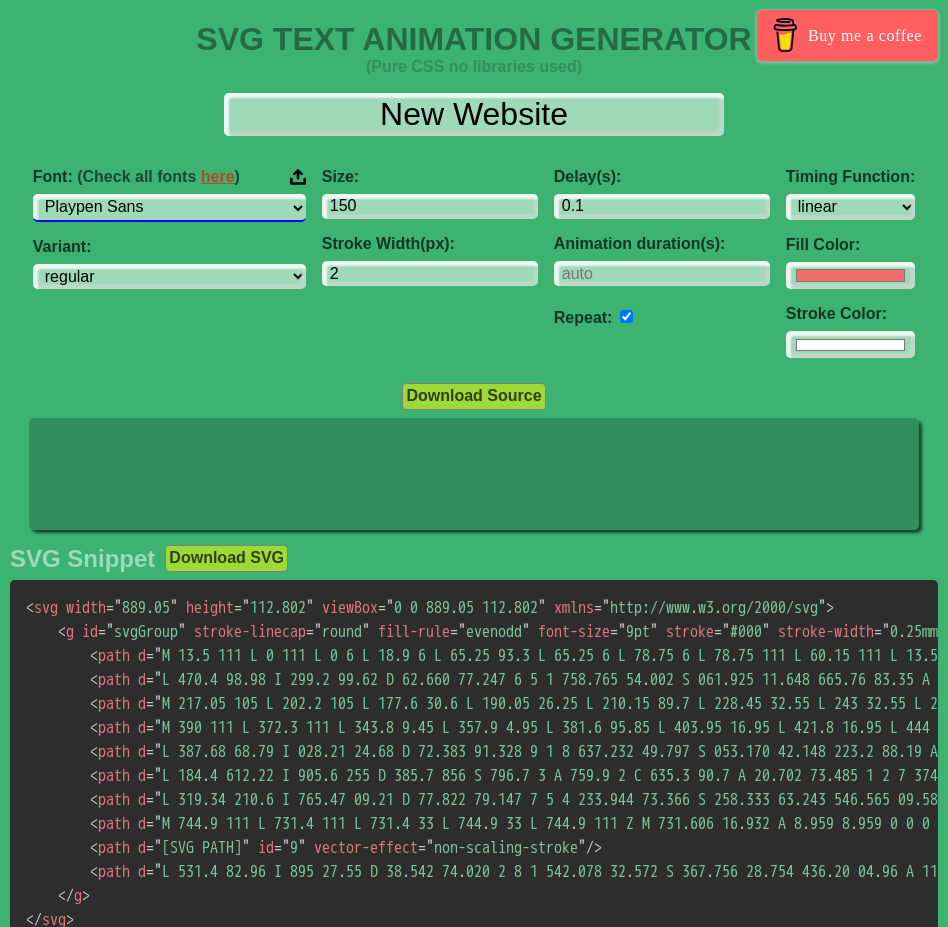 click on "ABeeZee ADLaM Display AR One Sans Abel Abhaya Libre Aboreto Abril Fatface Abyssinica SIL Aclonica Acme Actor Adamina Advent Pro Afacad Afacad Flux Agbalumo Agdasima Agu Display Aguafina Script Akatab Akaya Kanadaka Akaya Telivigala Akronim Akshar Aladin Alata Alatsi Albert Sans Aldrich Alef Alegreya Alegreya SC Alegreya Sans Alegreya Sans SC Aleo Alex Brush Alexandria Alfa Slab One Alice Alike Alike Angular Alkalami Alkatra Allan Allerta Allerta Stencil Allison Allura Almarai Almendra Almendra Display Almendra SC Alumni Sans Alumni Sans Collegiate One Alumni Sans Inline One Alumni Sans Pinstripe Alumni Sans SC Amarante Amaranth Amatic SC Amethysta Amiko Amiri Amiri Quran Amita Anaheim Ancizar Sans Ancizar Serif Andada Pro Andika Anek Bangla Anek Devanagari Anek Gujarati Anek Gurmukhi Anek Kannada Anek Latin Anek Malayalam Anek Odia Anek Tamil Anek Telugu Angkor Annapurna SIL Annie Use Your Telescope Anonymous Pro Anta Antic Antic Didone Antic Slab Anton Anton SC Antonio Anuphan Anybody Aoboshi One Arapey Arvo" at bounding box center [169, 207] 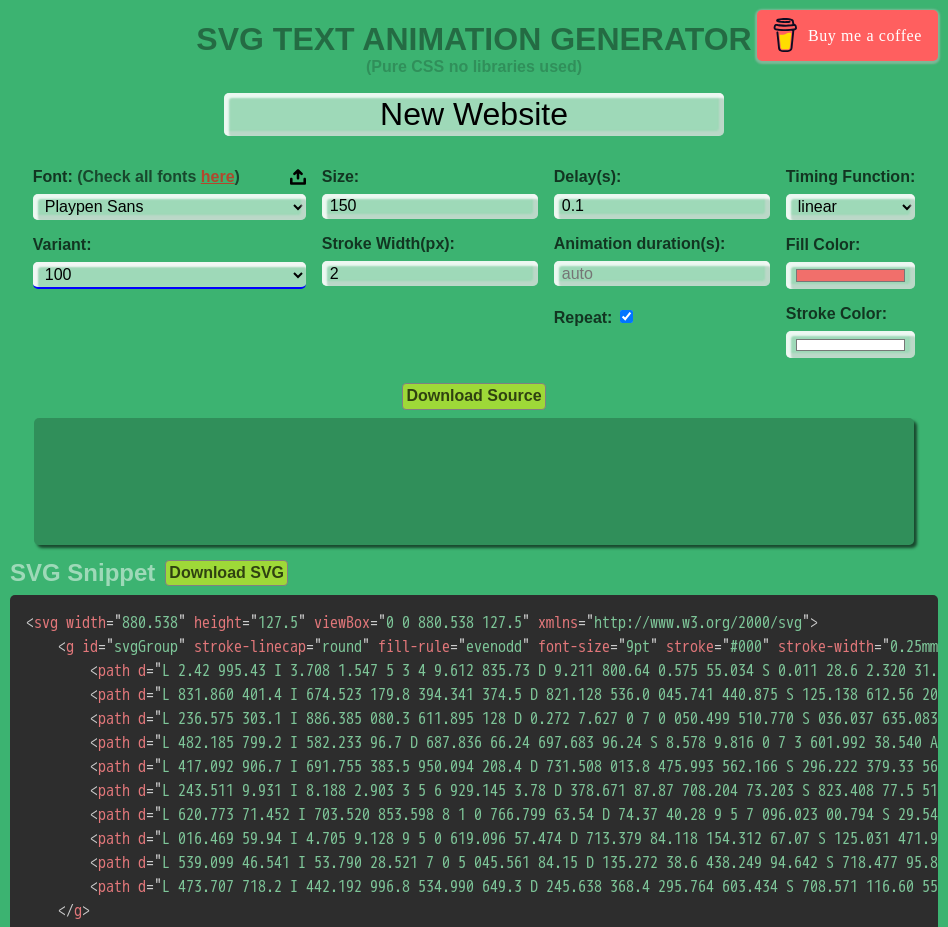 click on "100 200 300 regular 500 600 700 800" at bounding box center (169, 275) 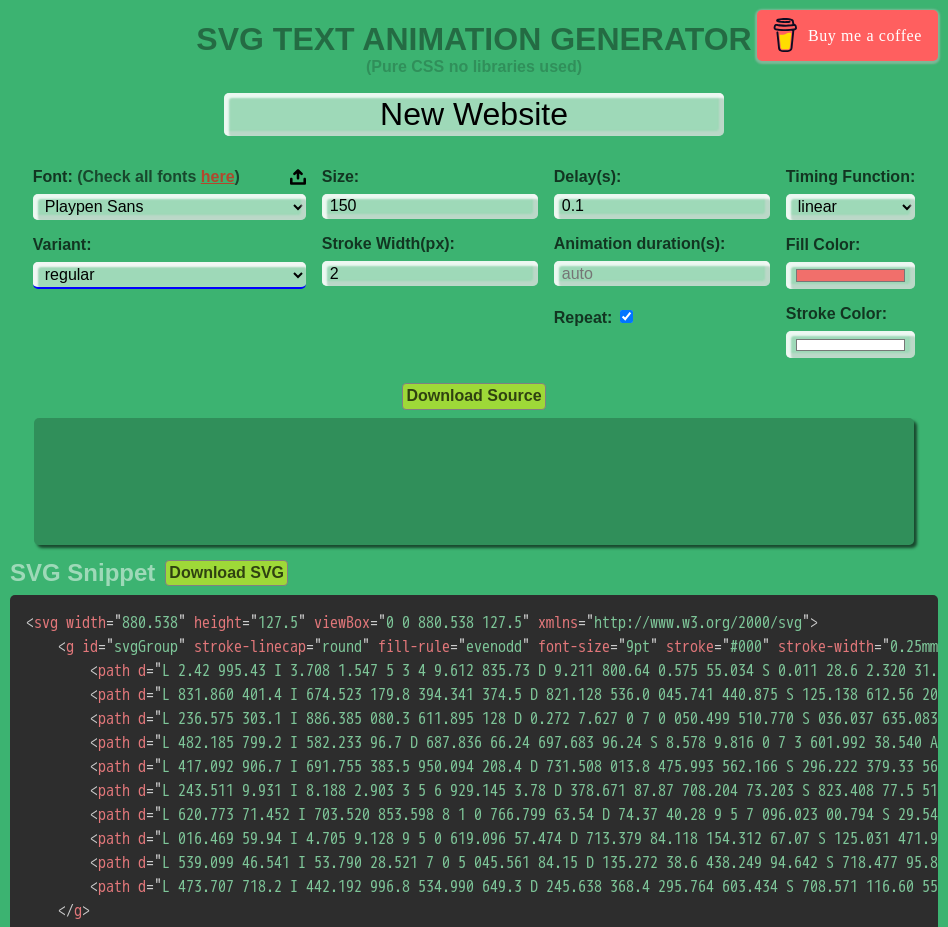 click on "100 200 300 regular 500 600 700 800" at bounding box center [169, 275] 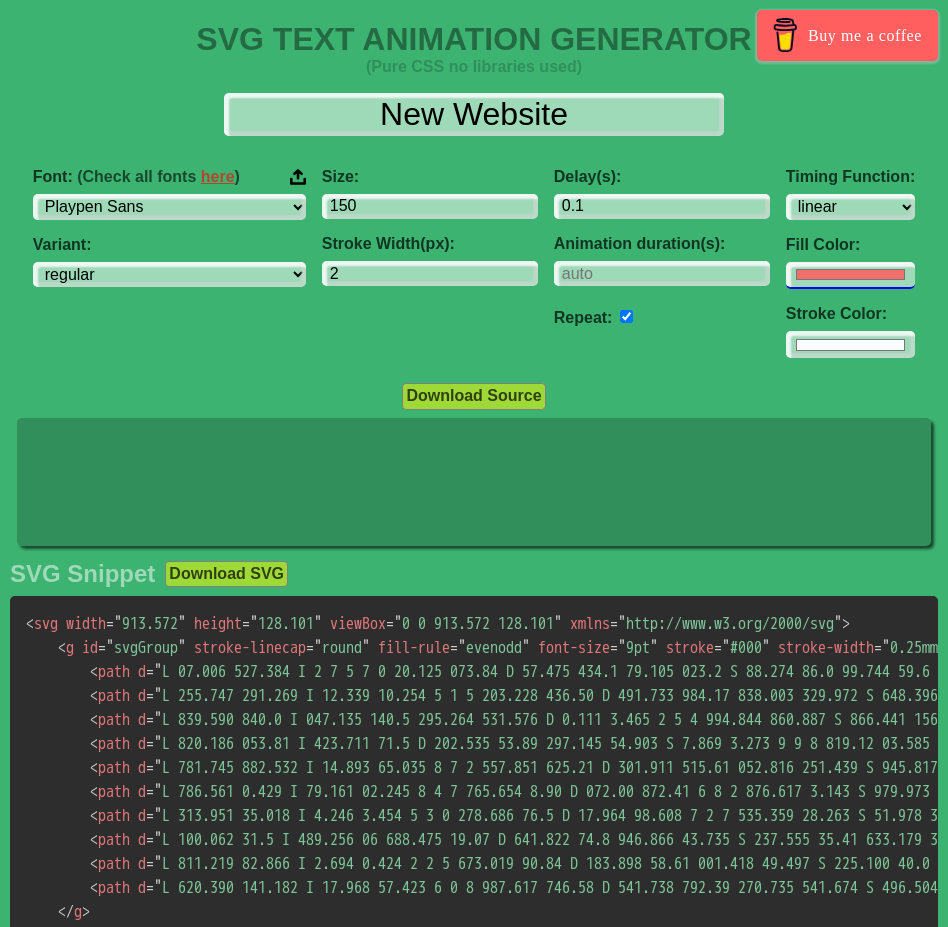 click on "#f16f6b" at bounding box center (850, 275) 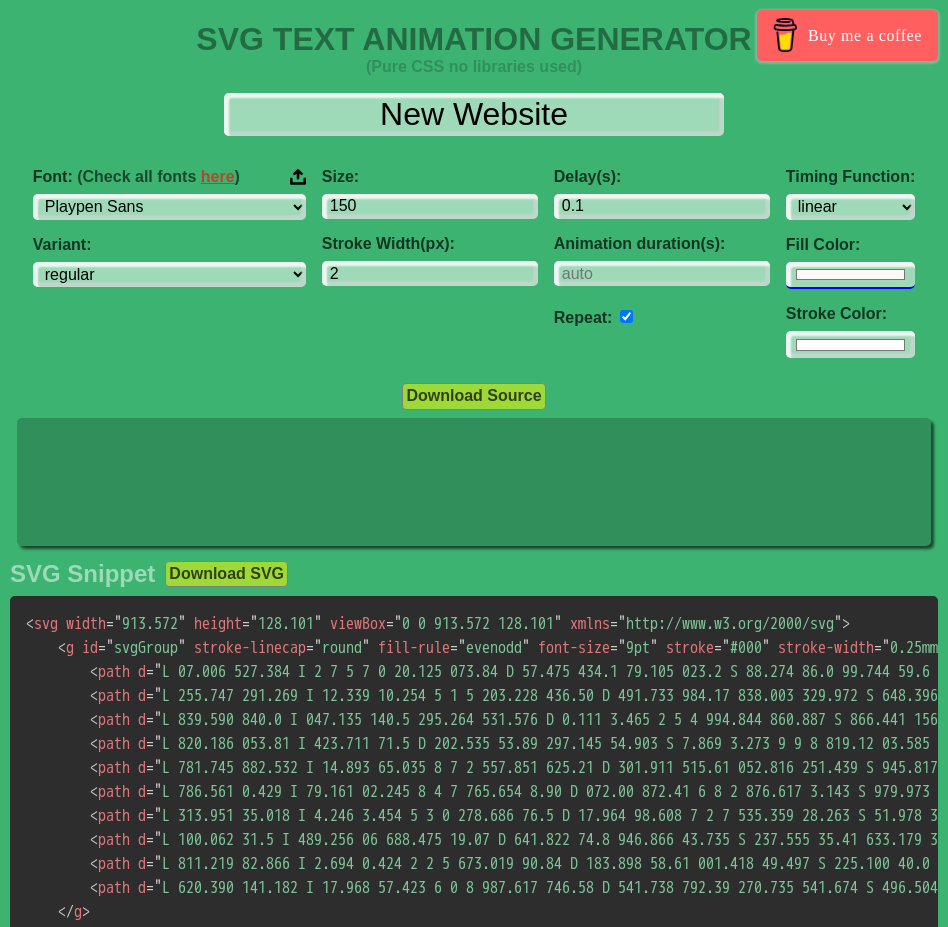 type on "#fbfaf6" 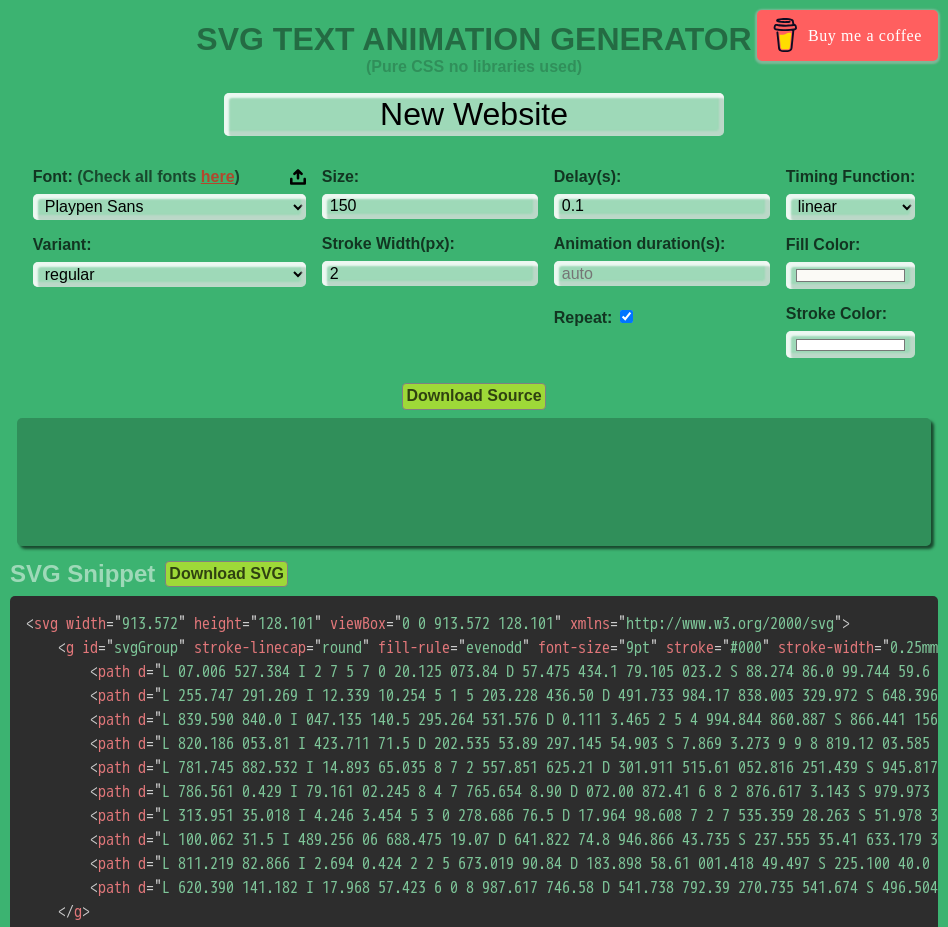 click at bounding box center [626, 316] 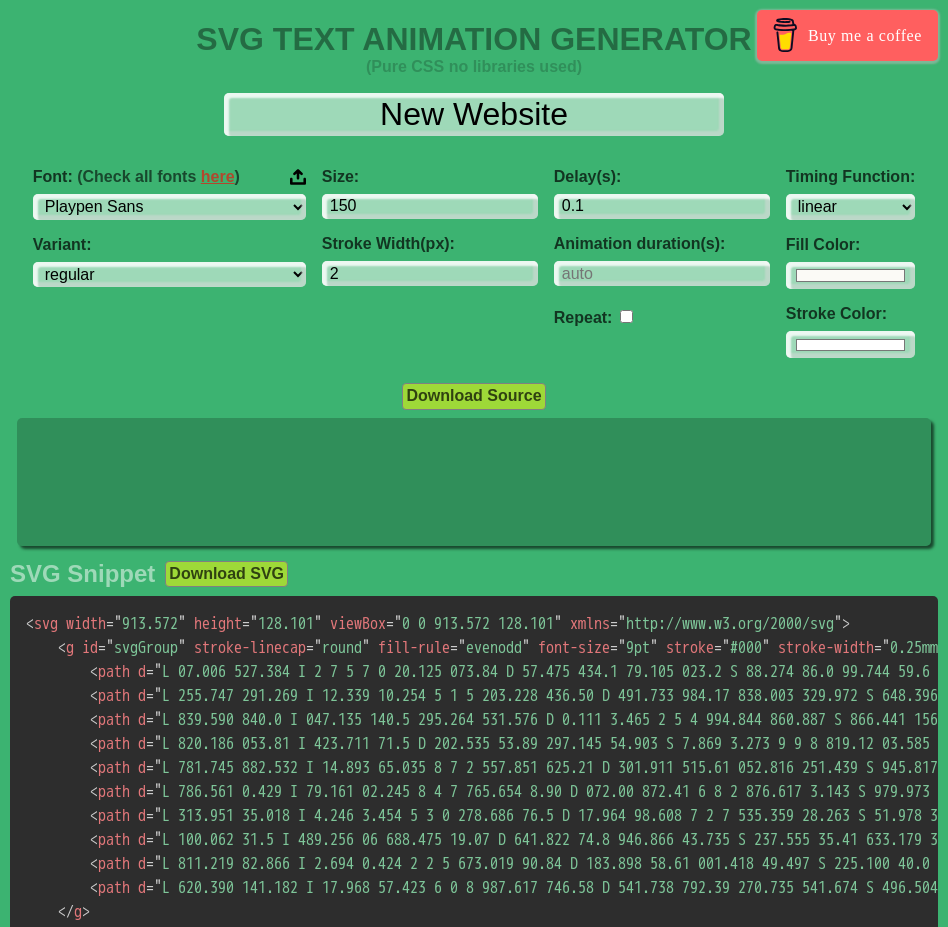 checkbox on "false" 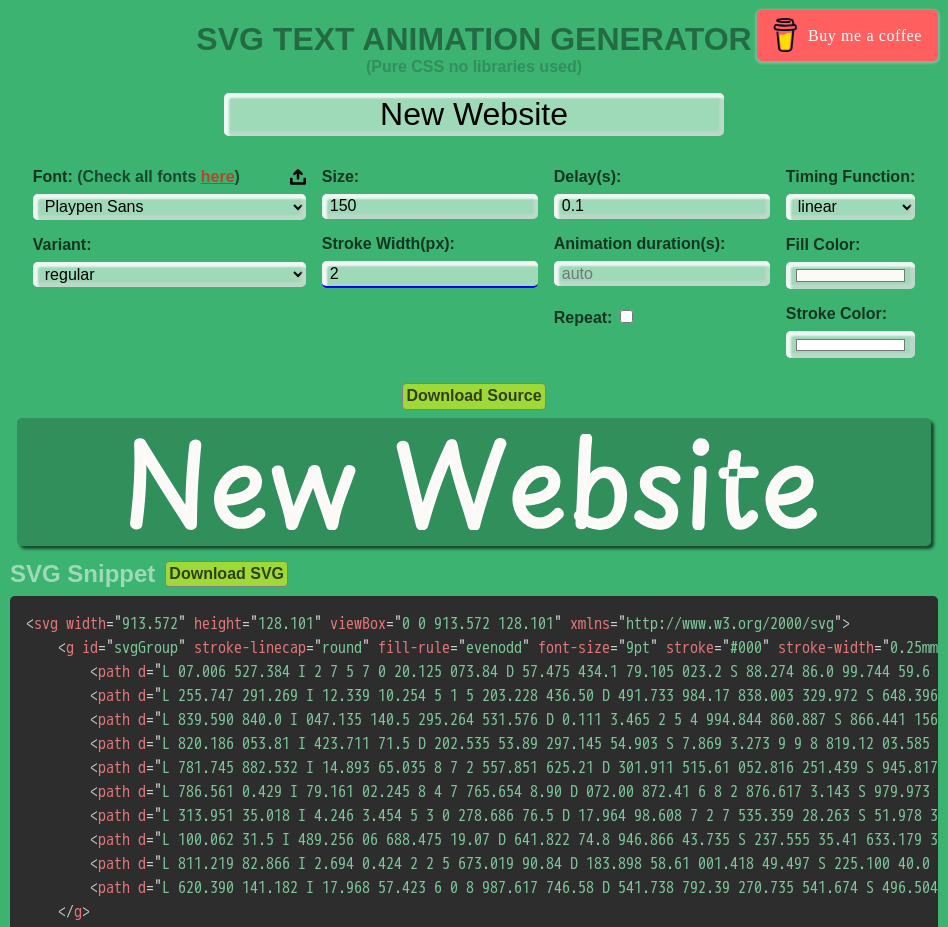 click on "2" at bounding box center (430, 274) 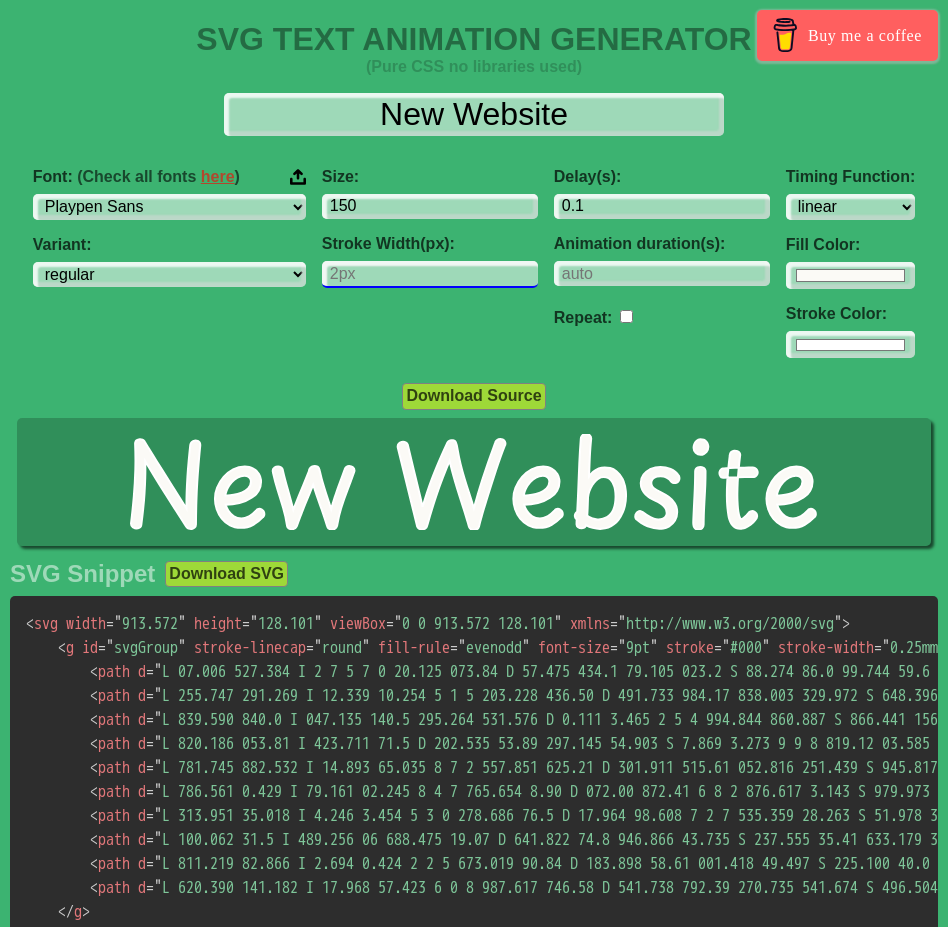 type on "2" 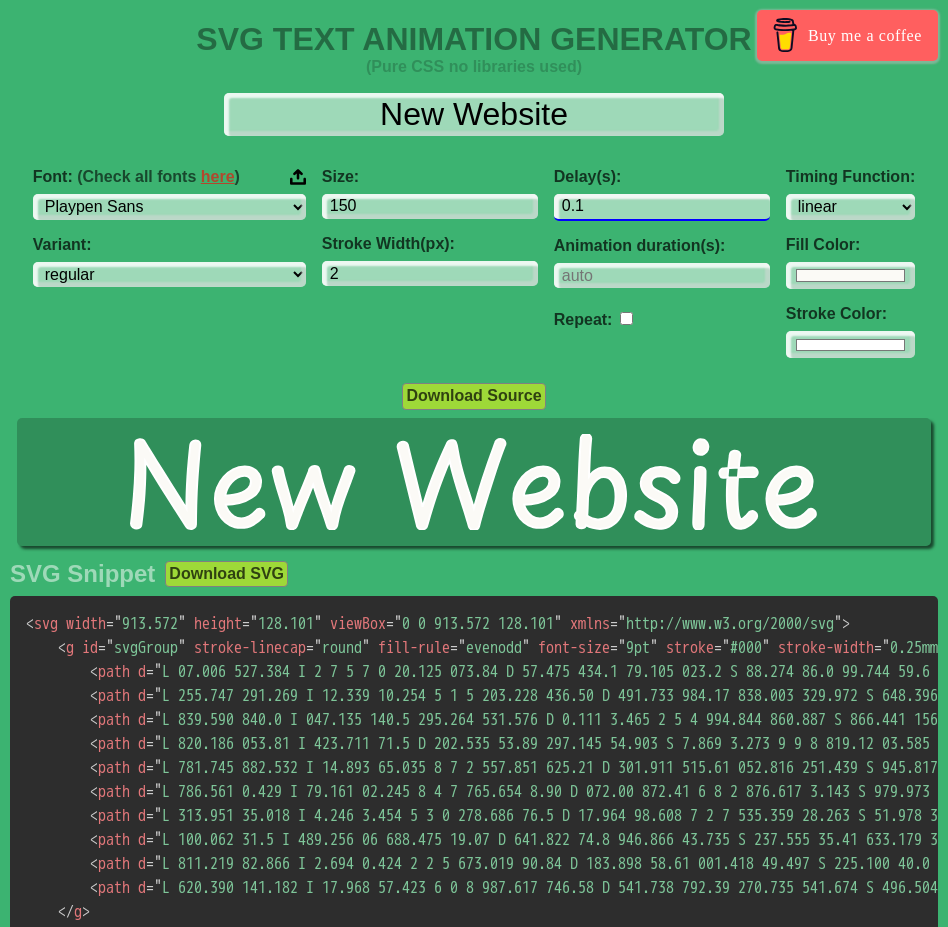 click on "0.1" at bounding box center (662, 207) 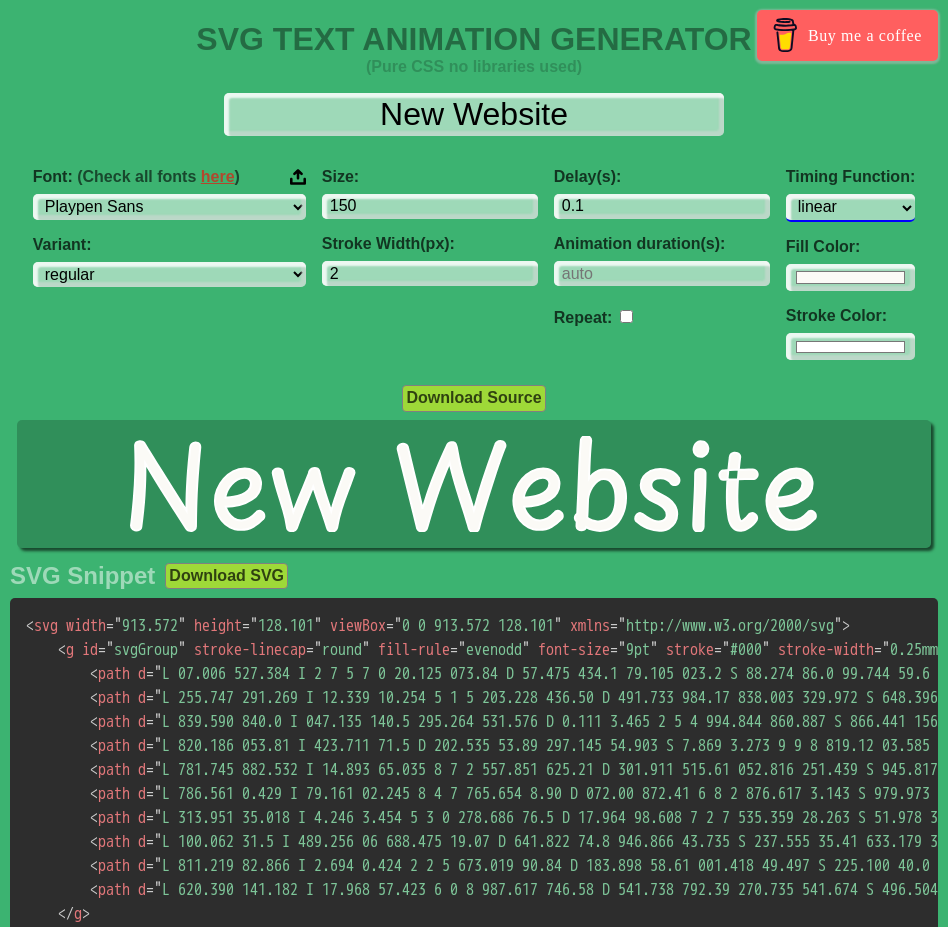 click on "ease ease-in ease-out ease-in-out linear step-start step-end" at bounding box center (850, 207) 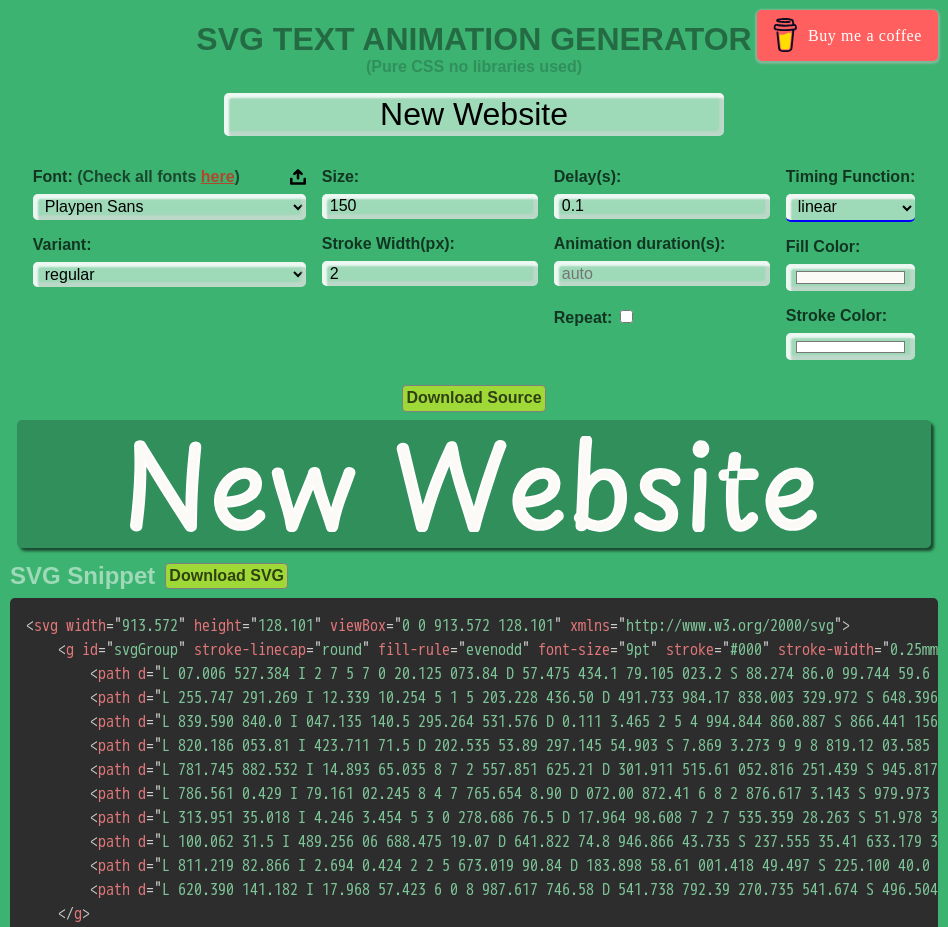select on "ease-in-out" 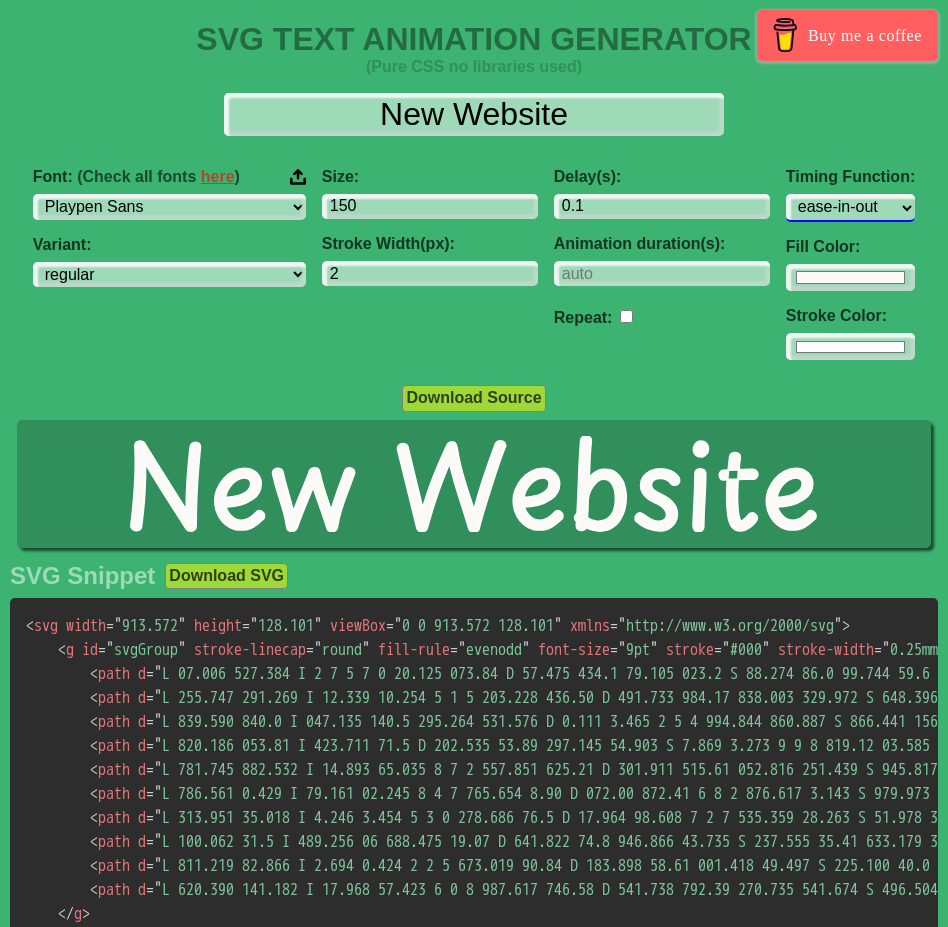 click on "ease ease-in ease-out ease-in-out linear step-start step-end" at bounding box center [850, 207] 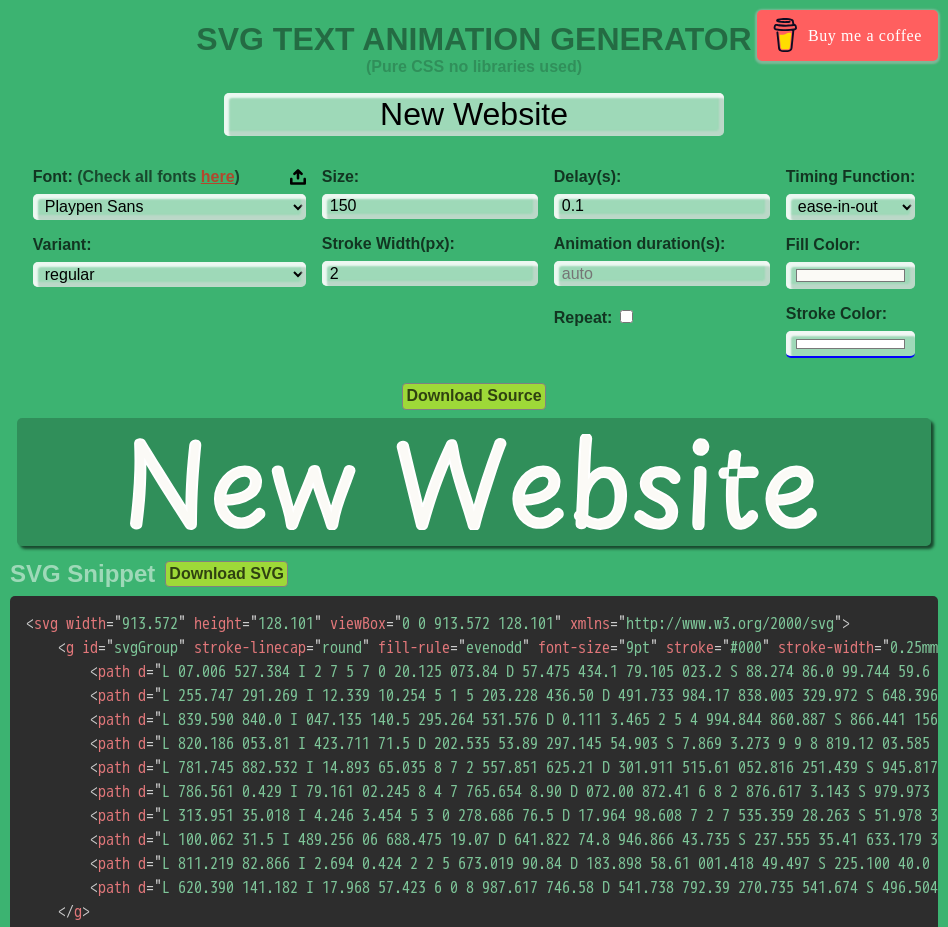 click on "#ffffff" at bounding box center [850, 275] 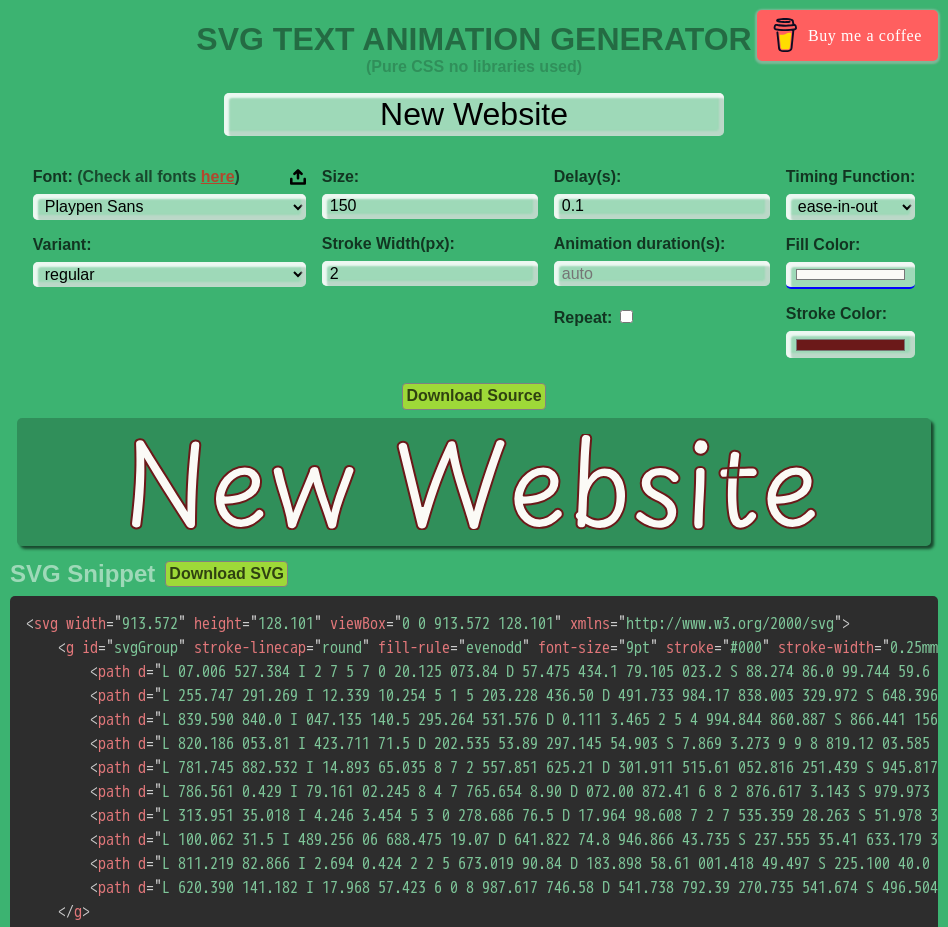 click on "#fbfaf6" at bounding box center [850, 275] 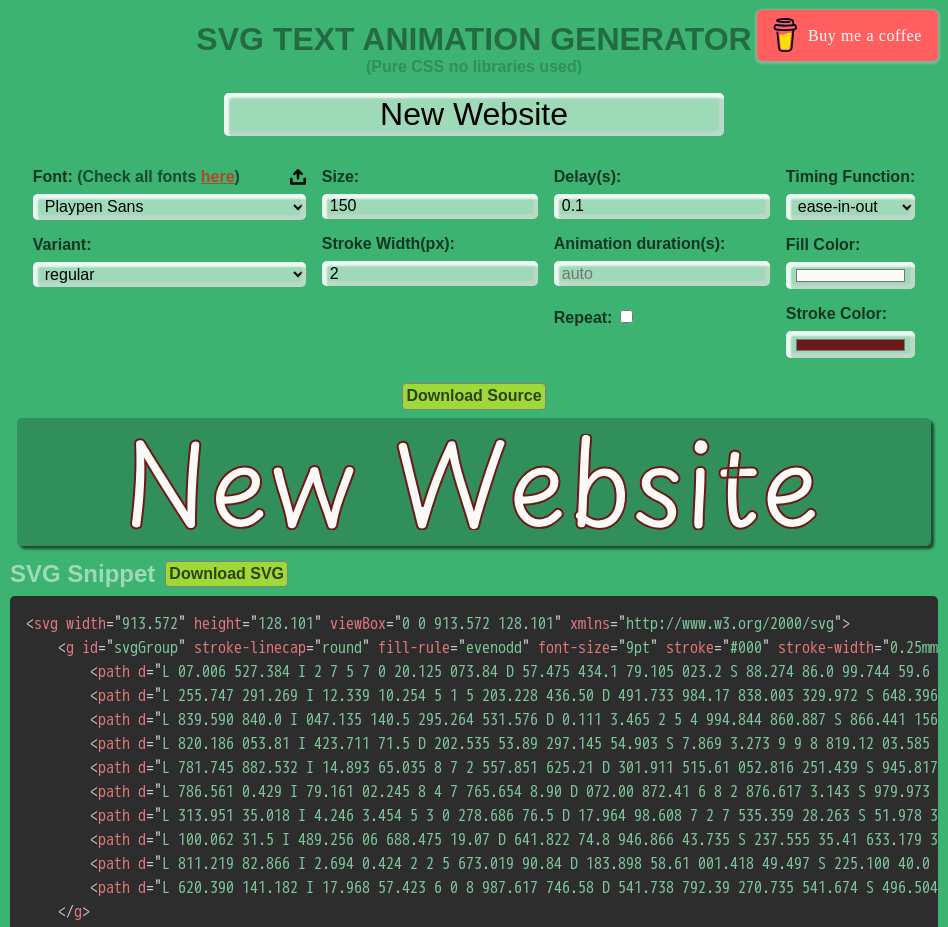 drag, startPoint x: 743, startPoint y: 347, endPoint x: 776, endPoint y: 353, distance: 33.54102 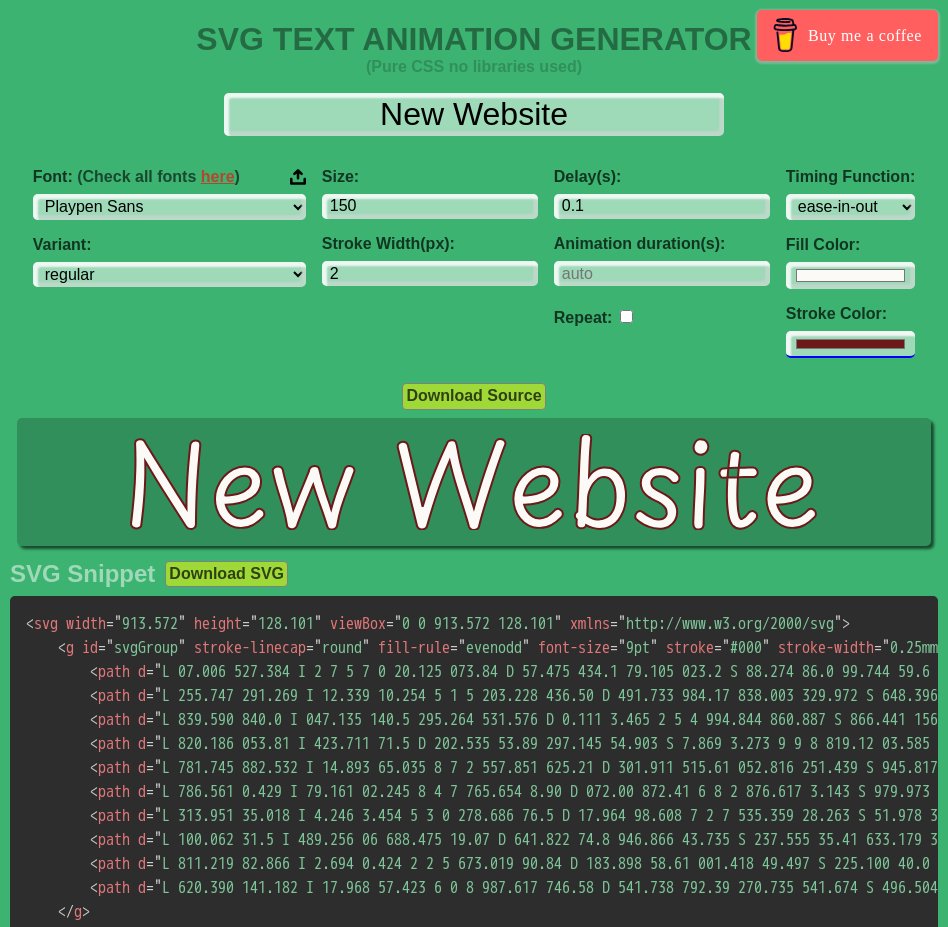 click on "#6b1919" at bounding box center [850, 275] 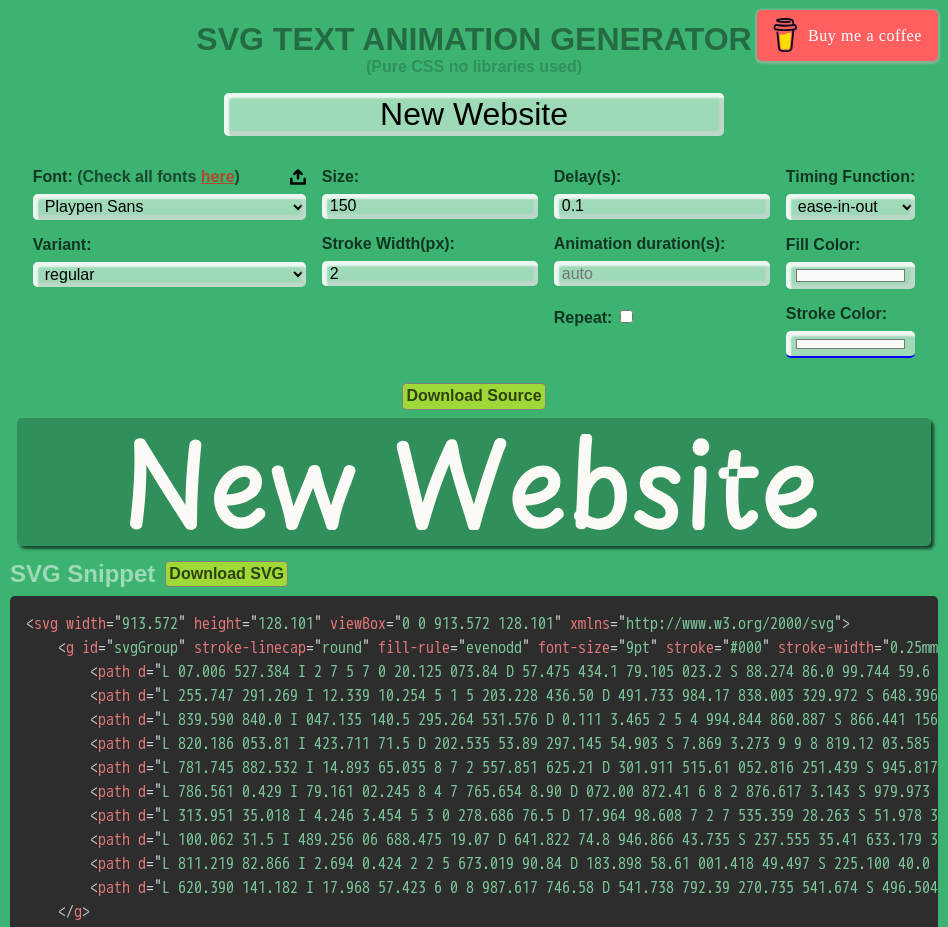 type on "#fbfaf6" 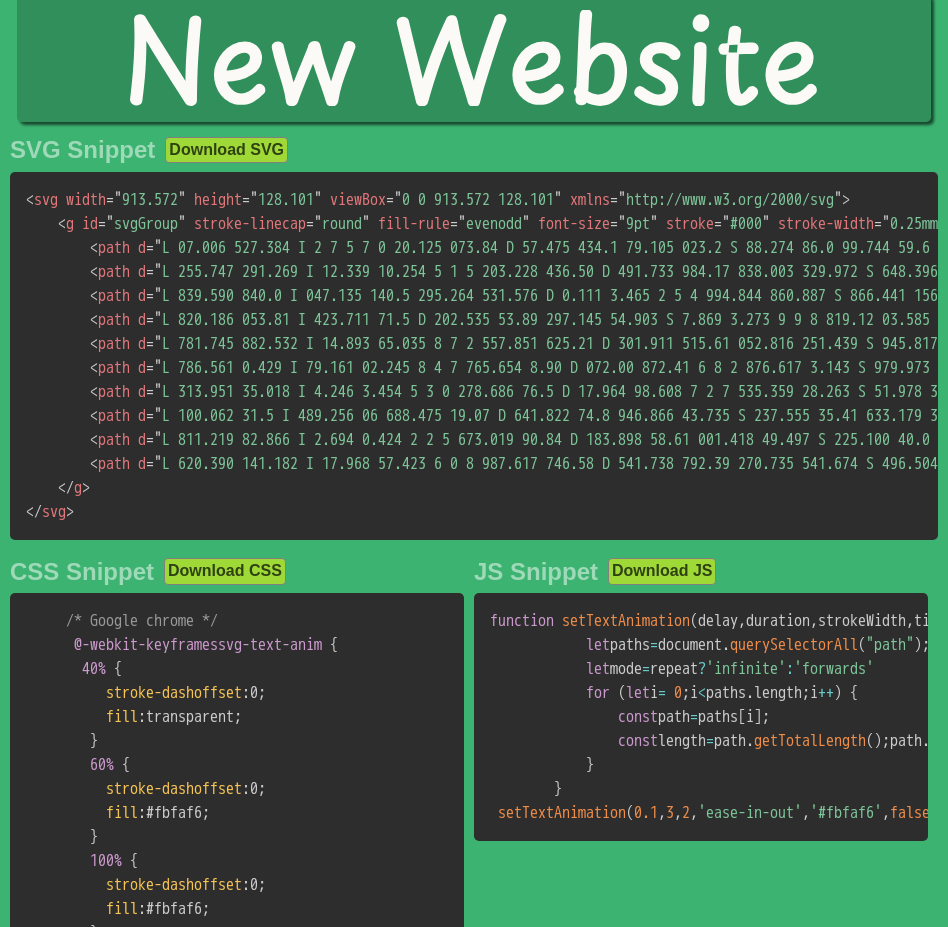 scroll, scrollTop: 0, scrollLeft: 0, axis: both 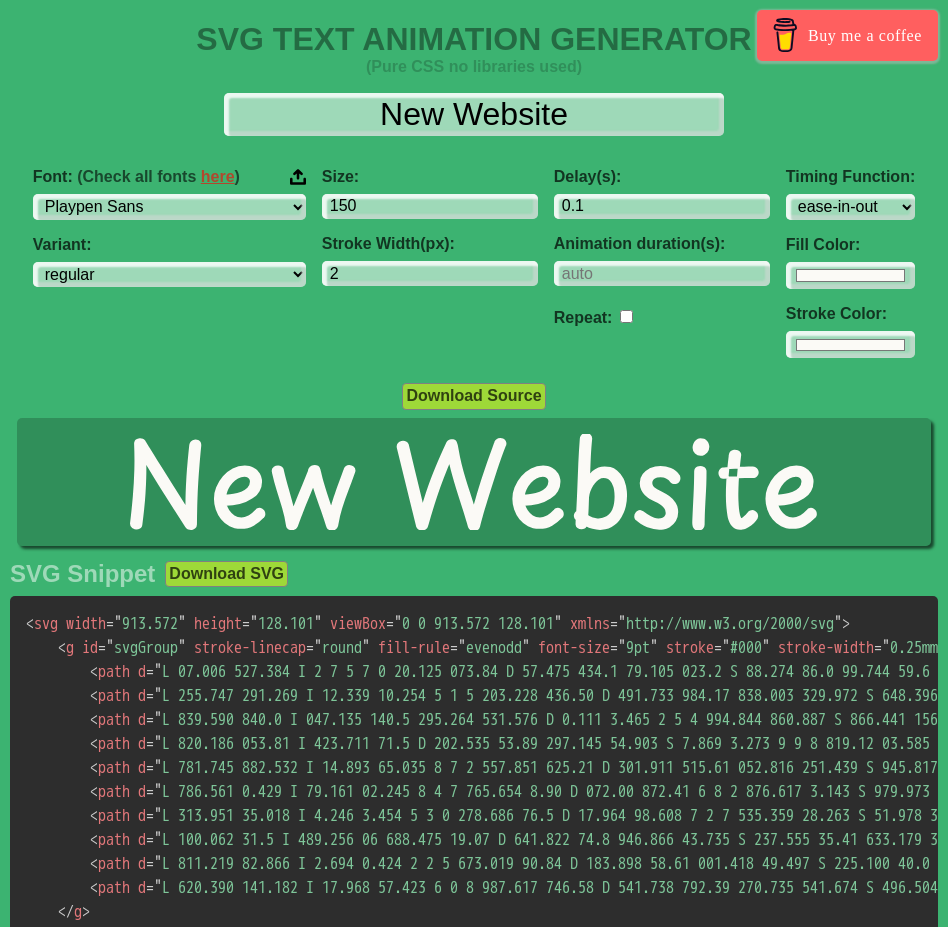 click at bounding box center [626, 316] 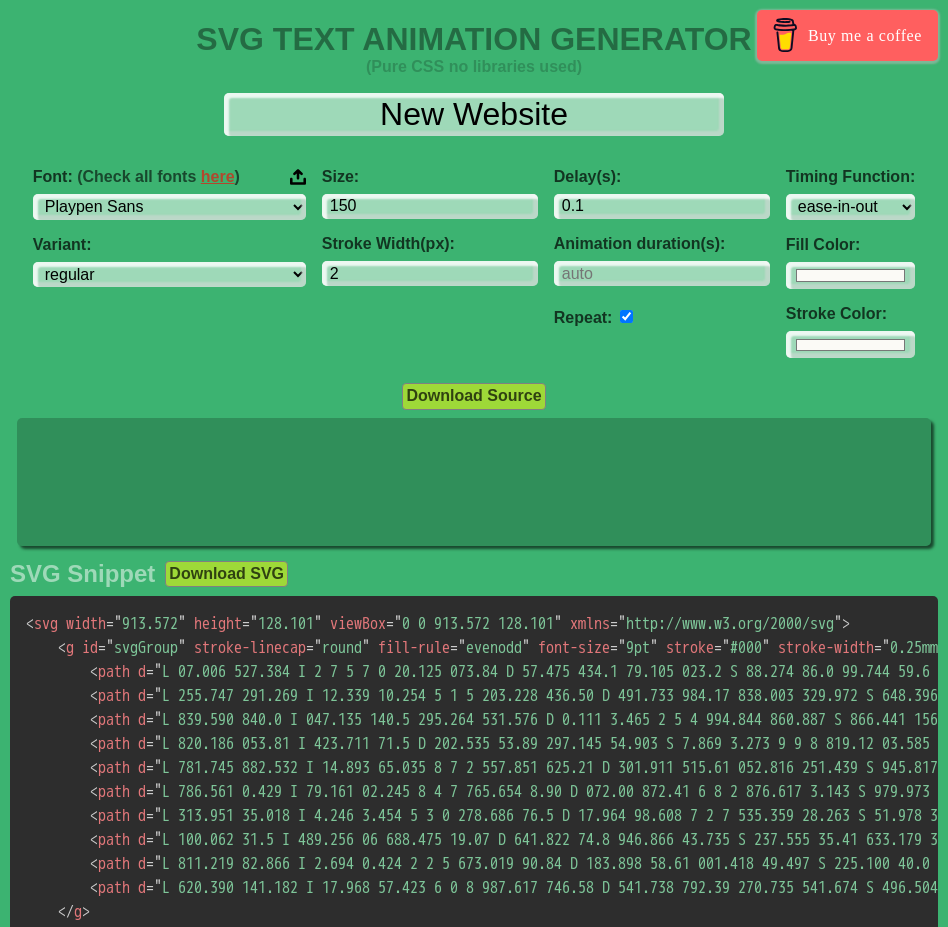 click at bounding box center (626, 316) 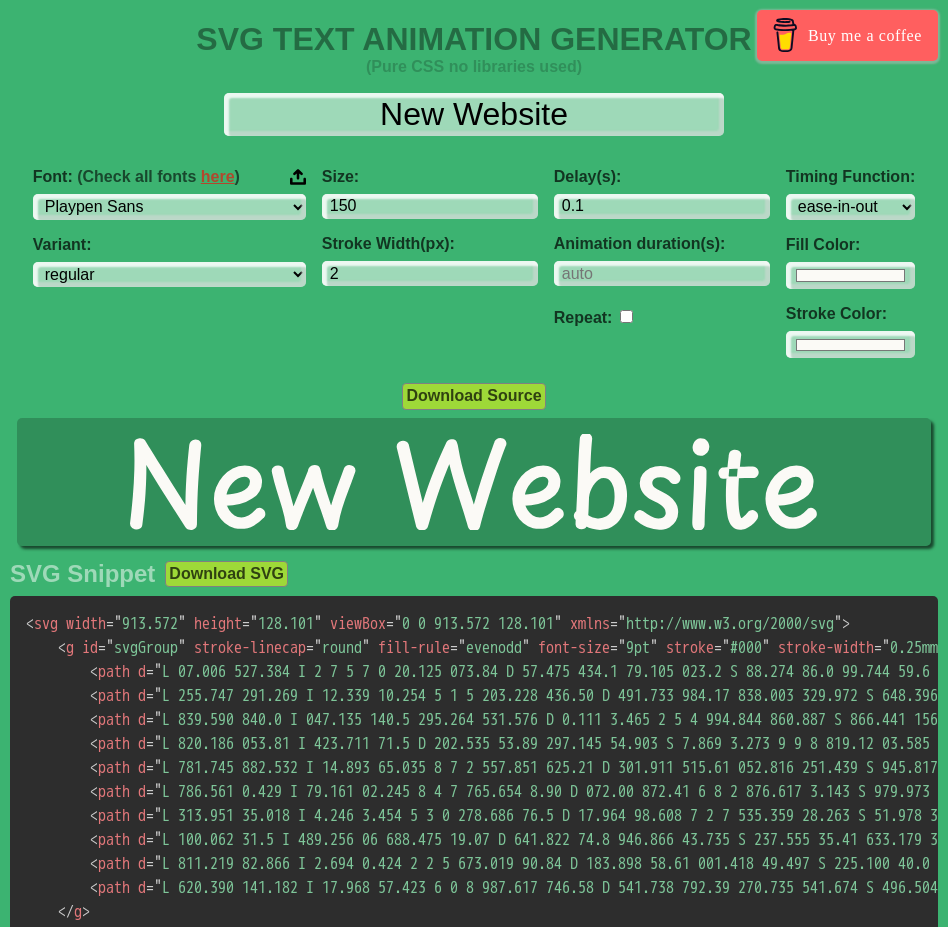 click at bounding box center [626, 316] 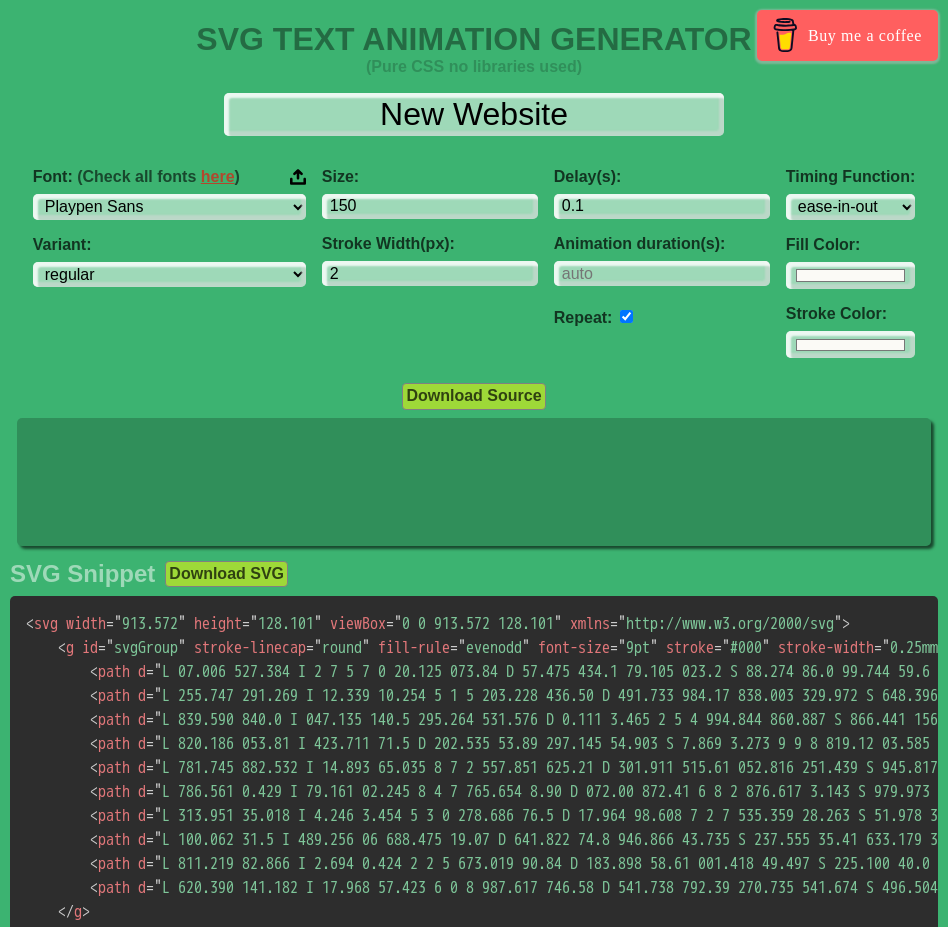 click at bounding box center [626, 316] 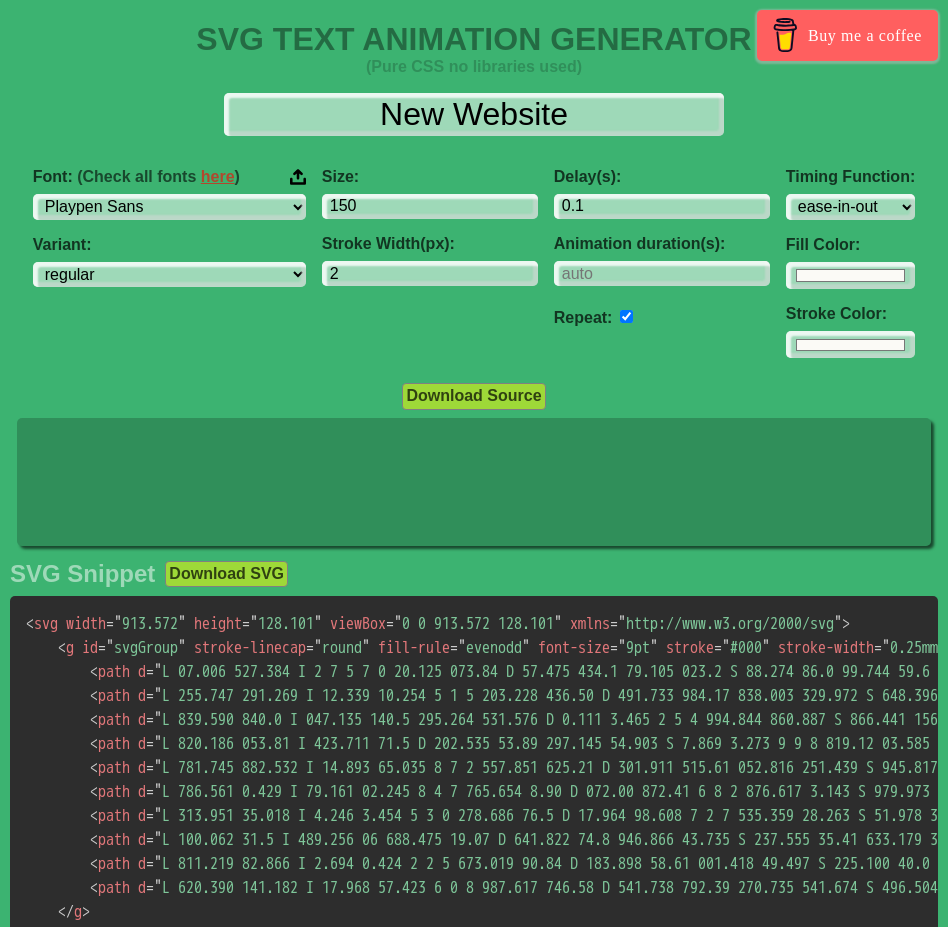 checkbox on "false" 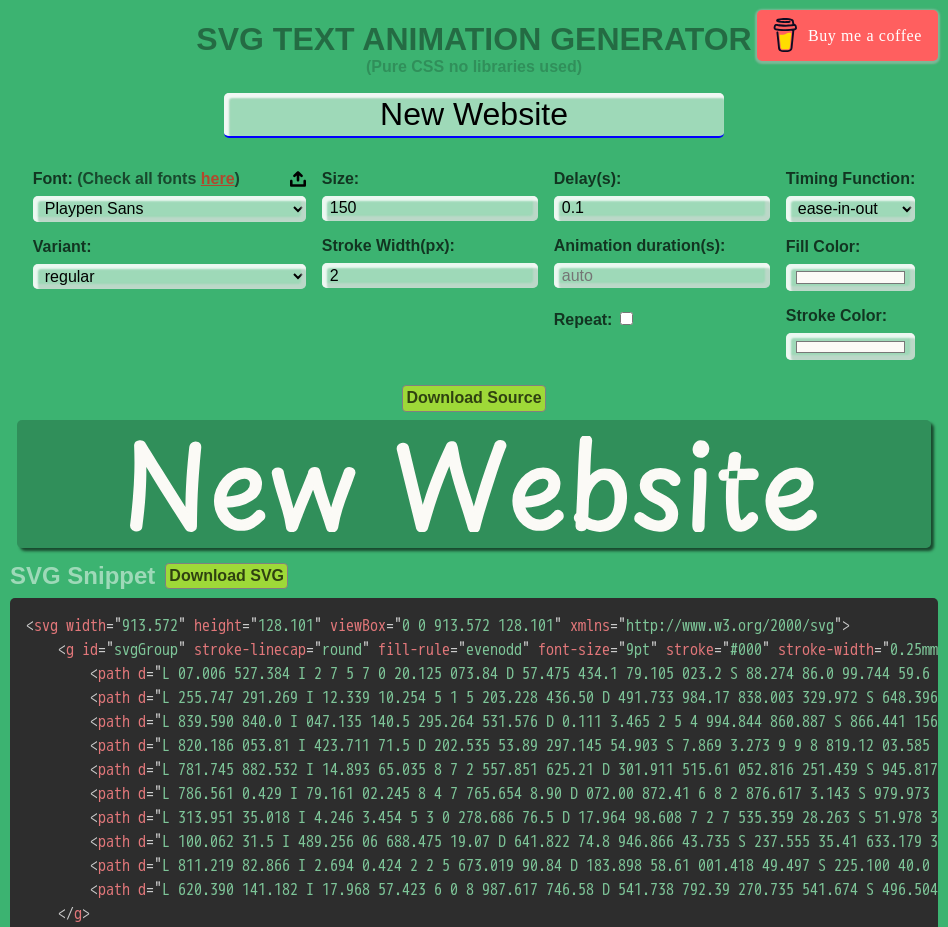 click on "New Website" at bounding box center (474, 115) 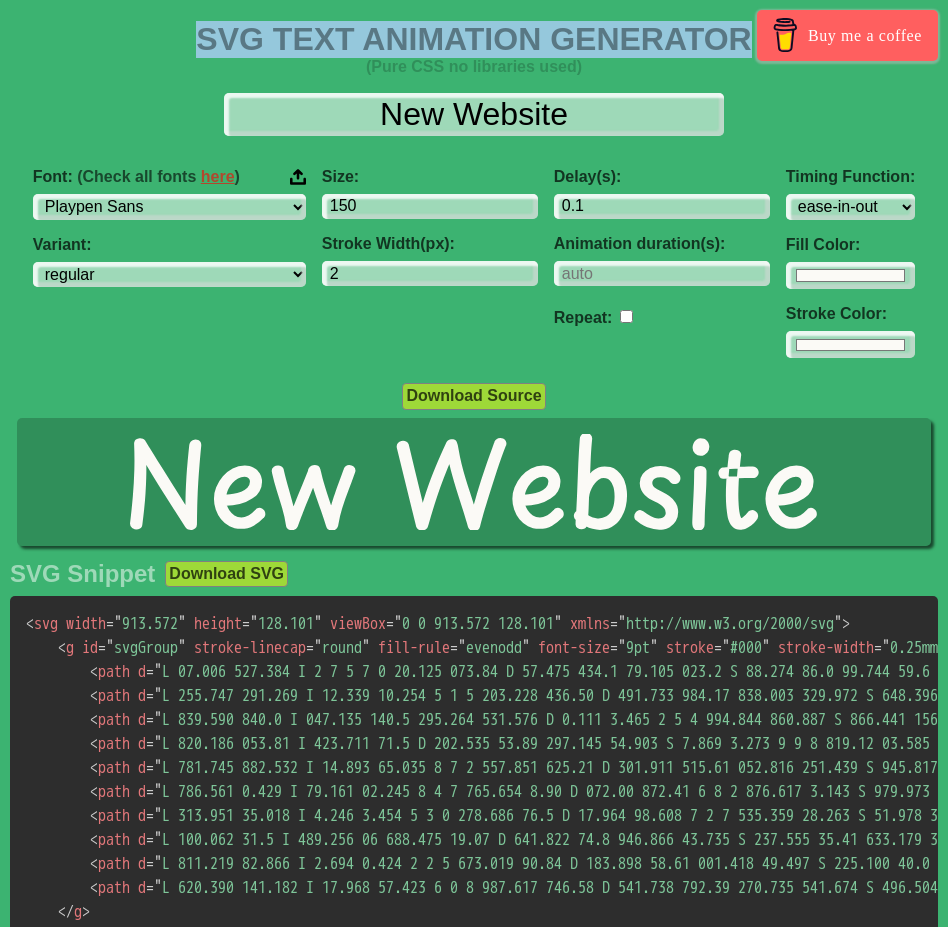drag, startPoint x: 195, startPoint y: 28, endPoint x: 739, endPoint y: 29, distance: 544.0009 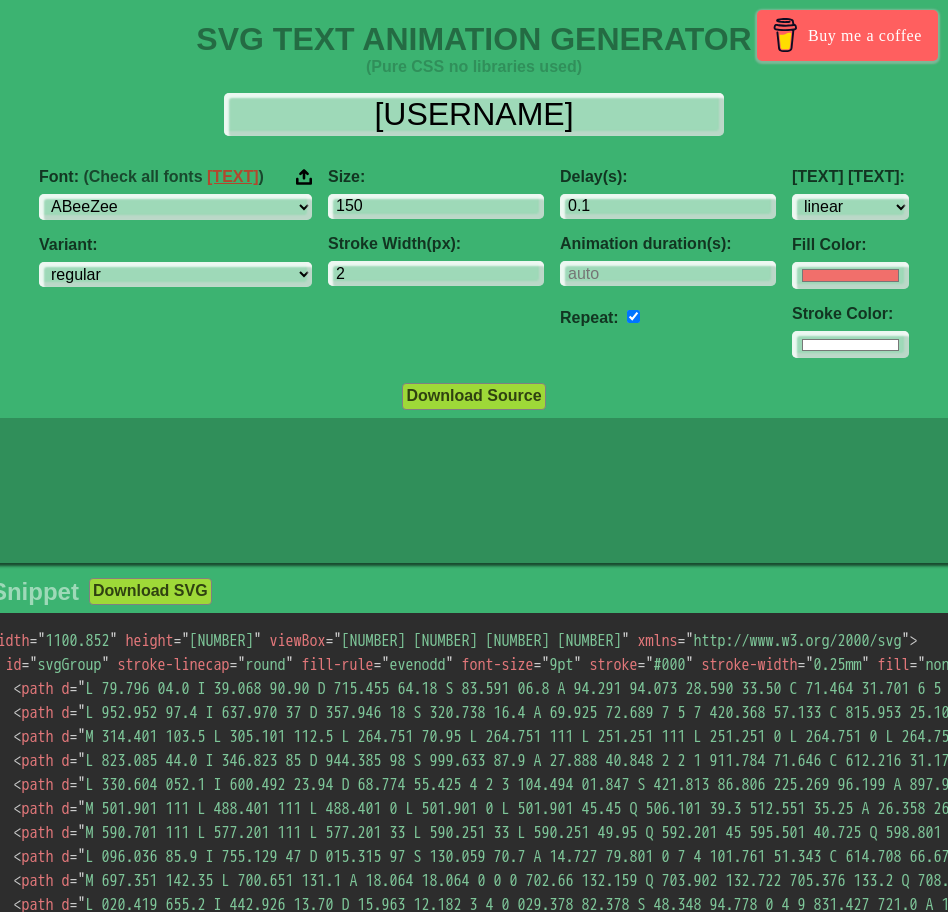 select on "linear" 